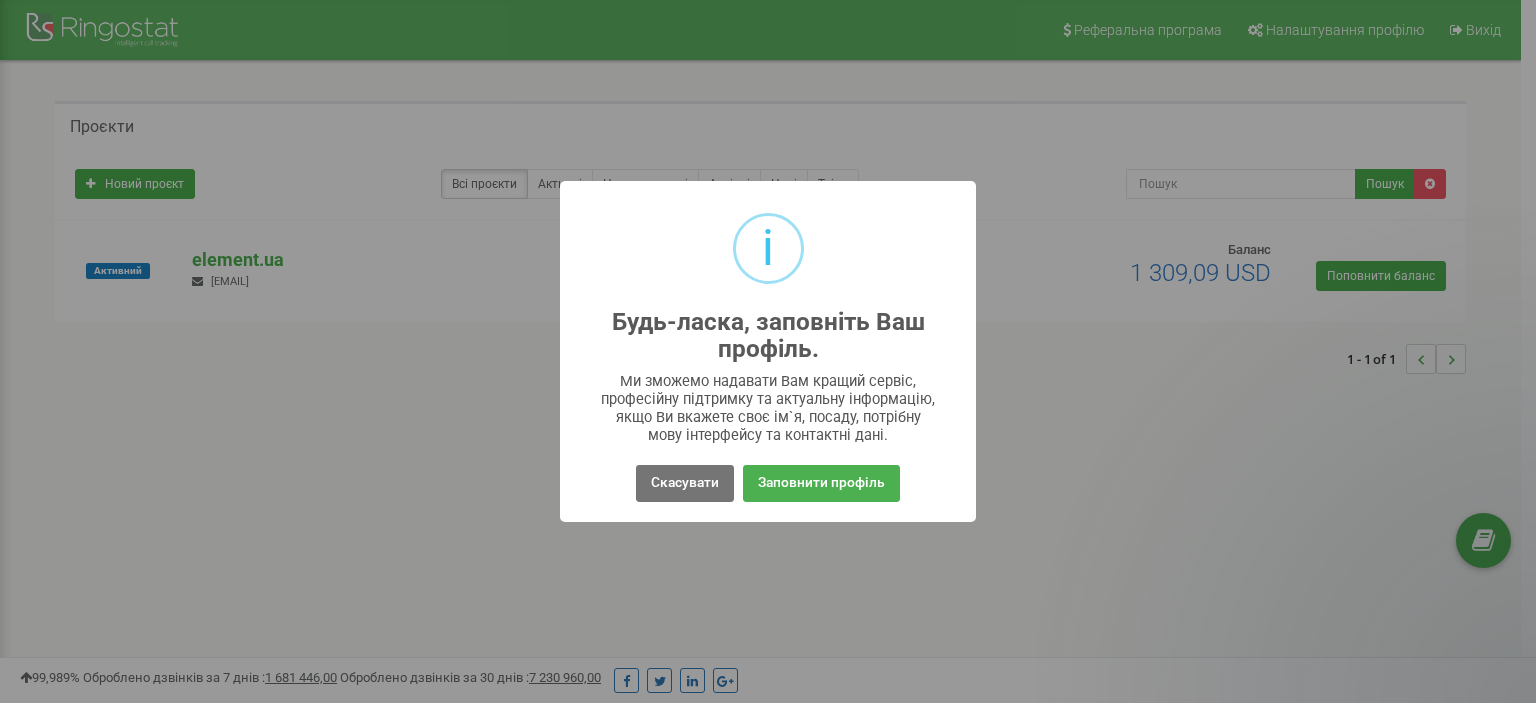 scroll, scrollTop: 0, scrollLeft: 0, axis: both 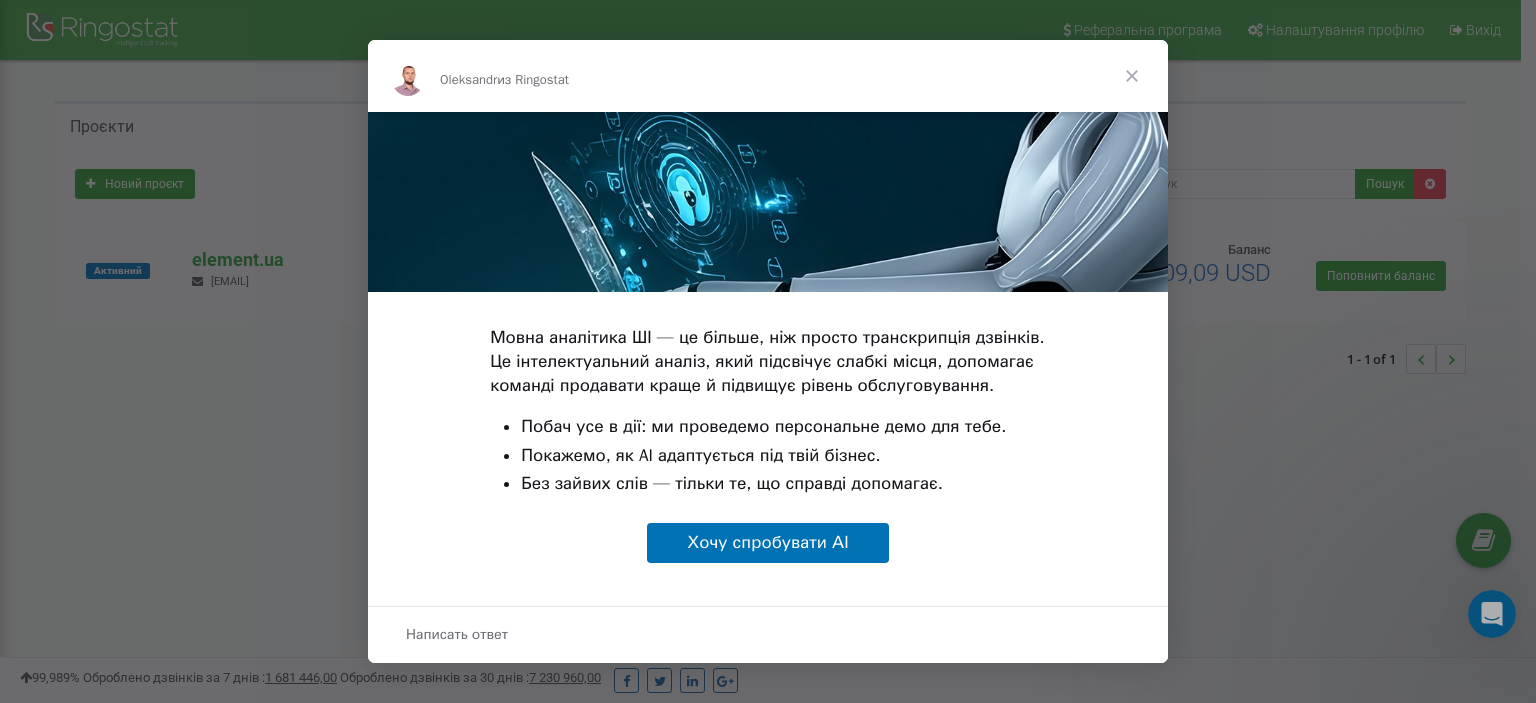 click at bounding box center (1132, 76) 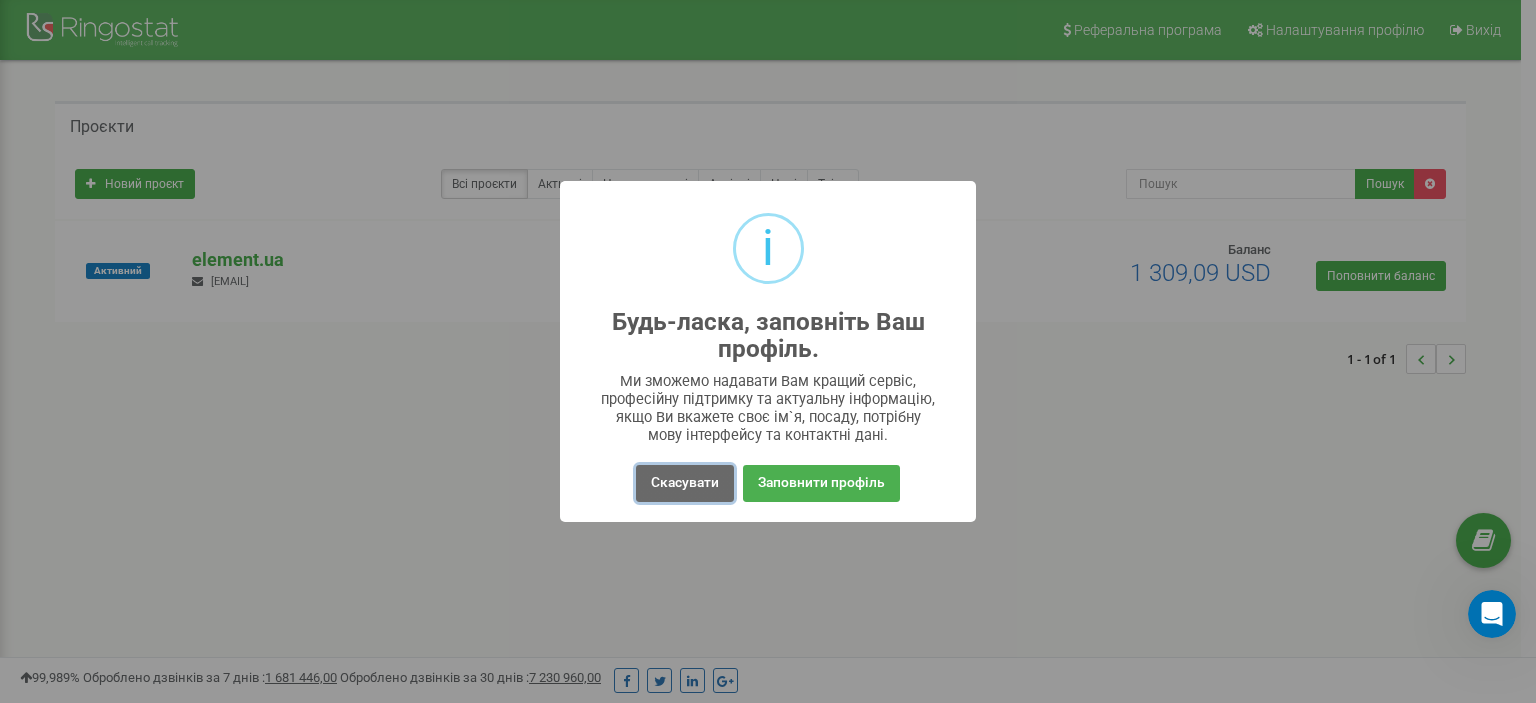 click on "Скасувати" at bounding box center (685, 483) 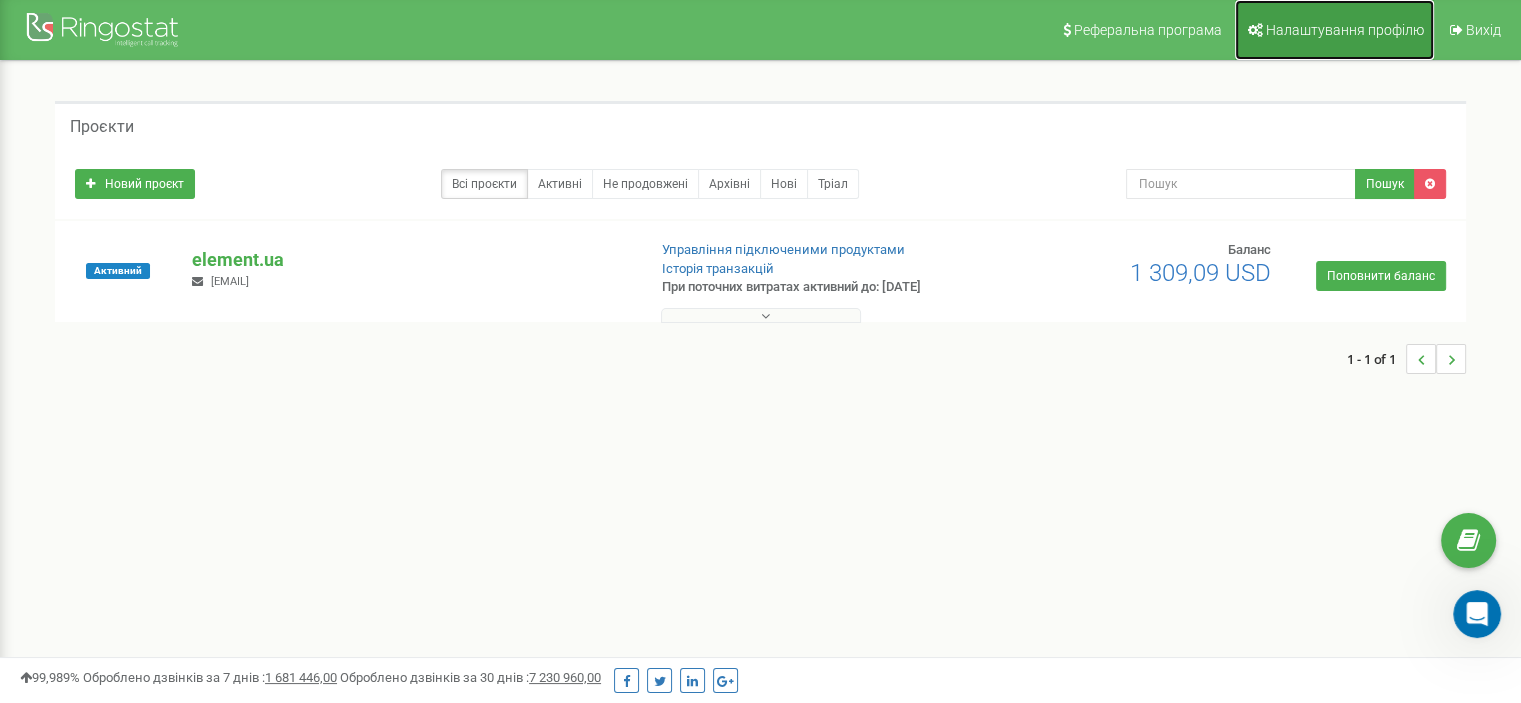 click on "Налаштування профілю" at bounding box center [1345, 30] 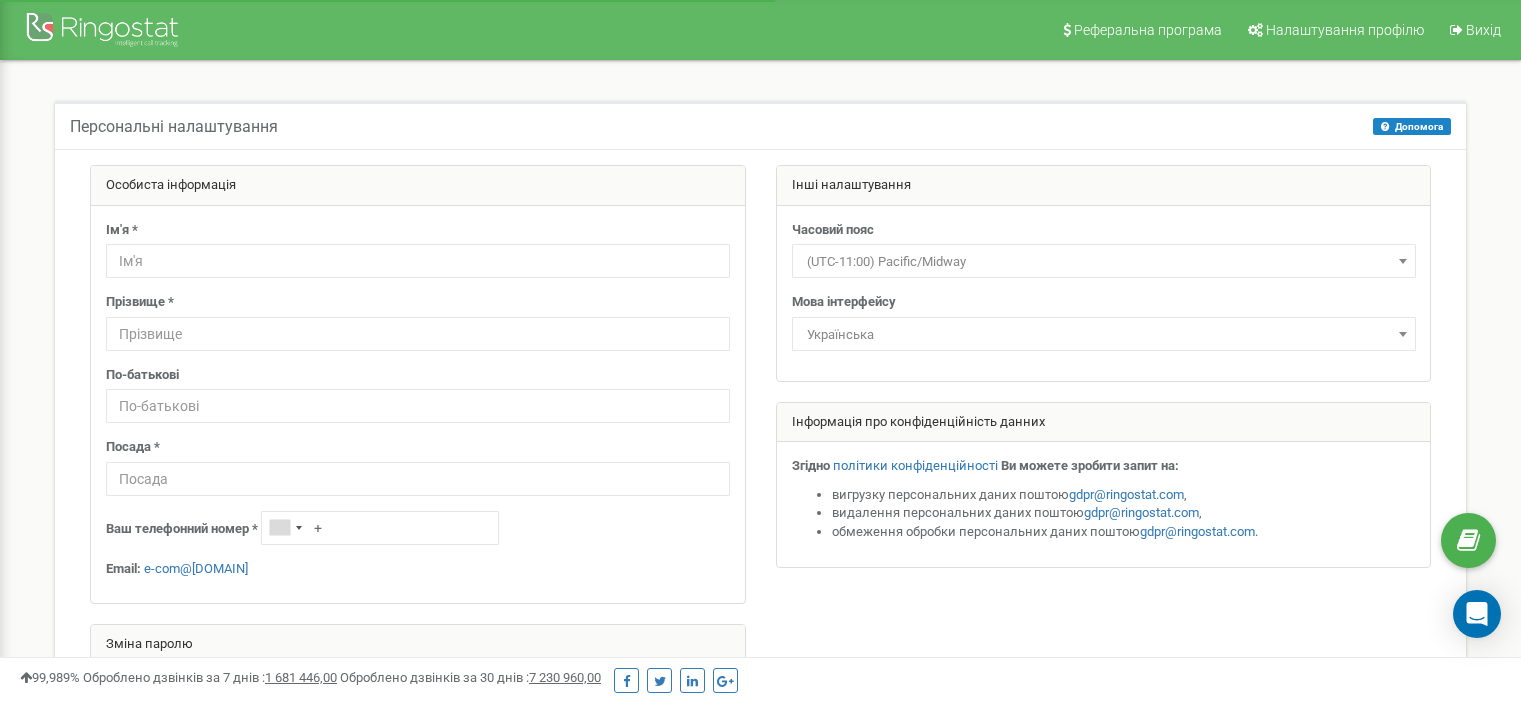 scroll, scrollTop: 0, scrollLeft: 0, axis: both 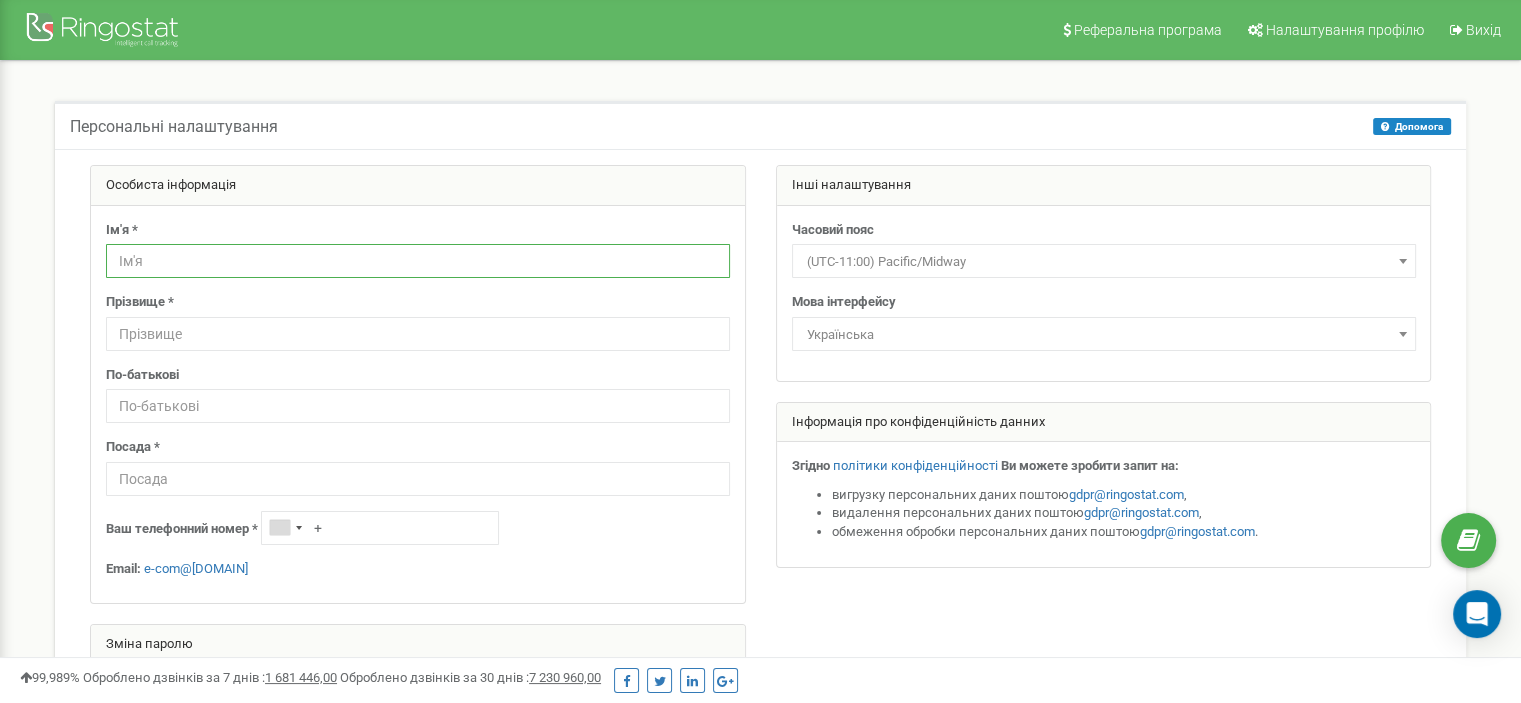 click at bounding box center (418, 261) 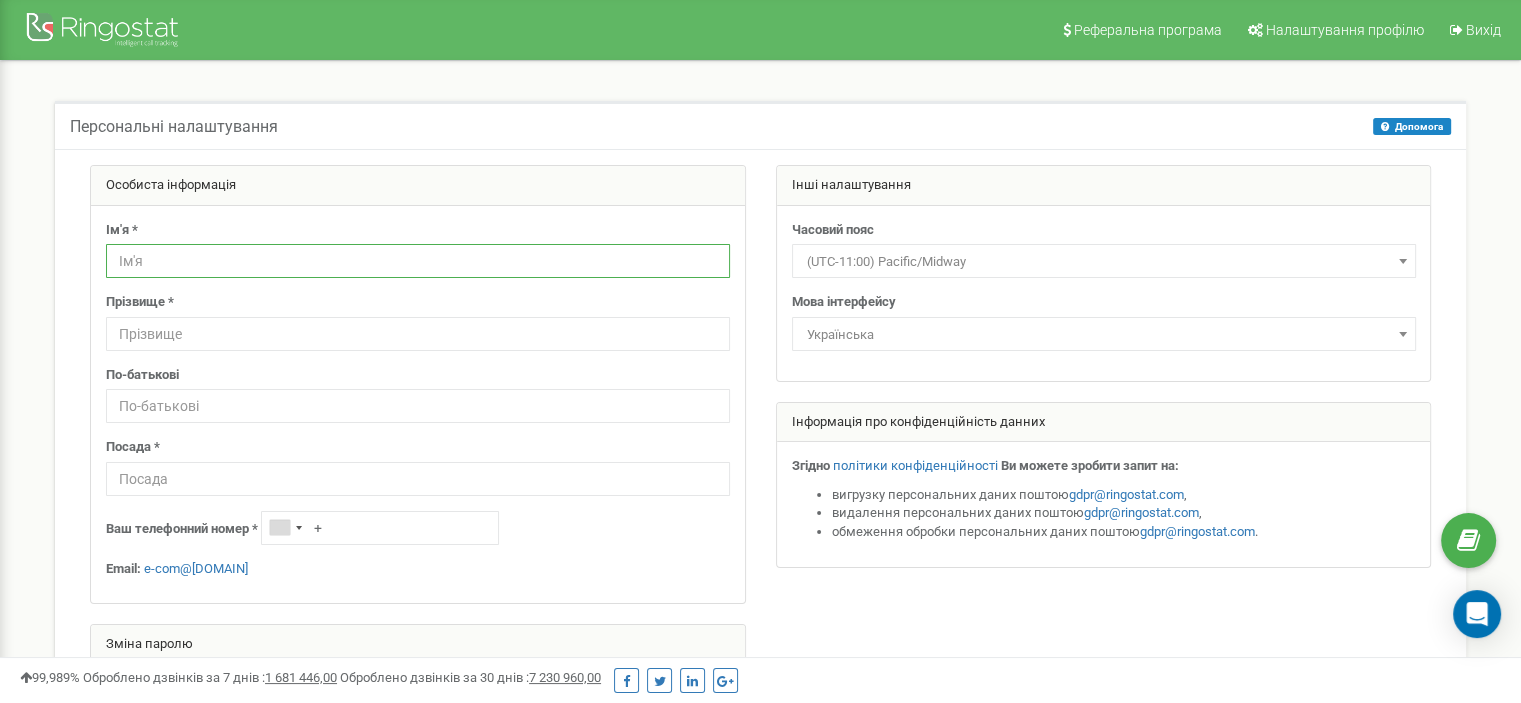 type on "S" 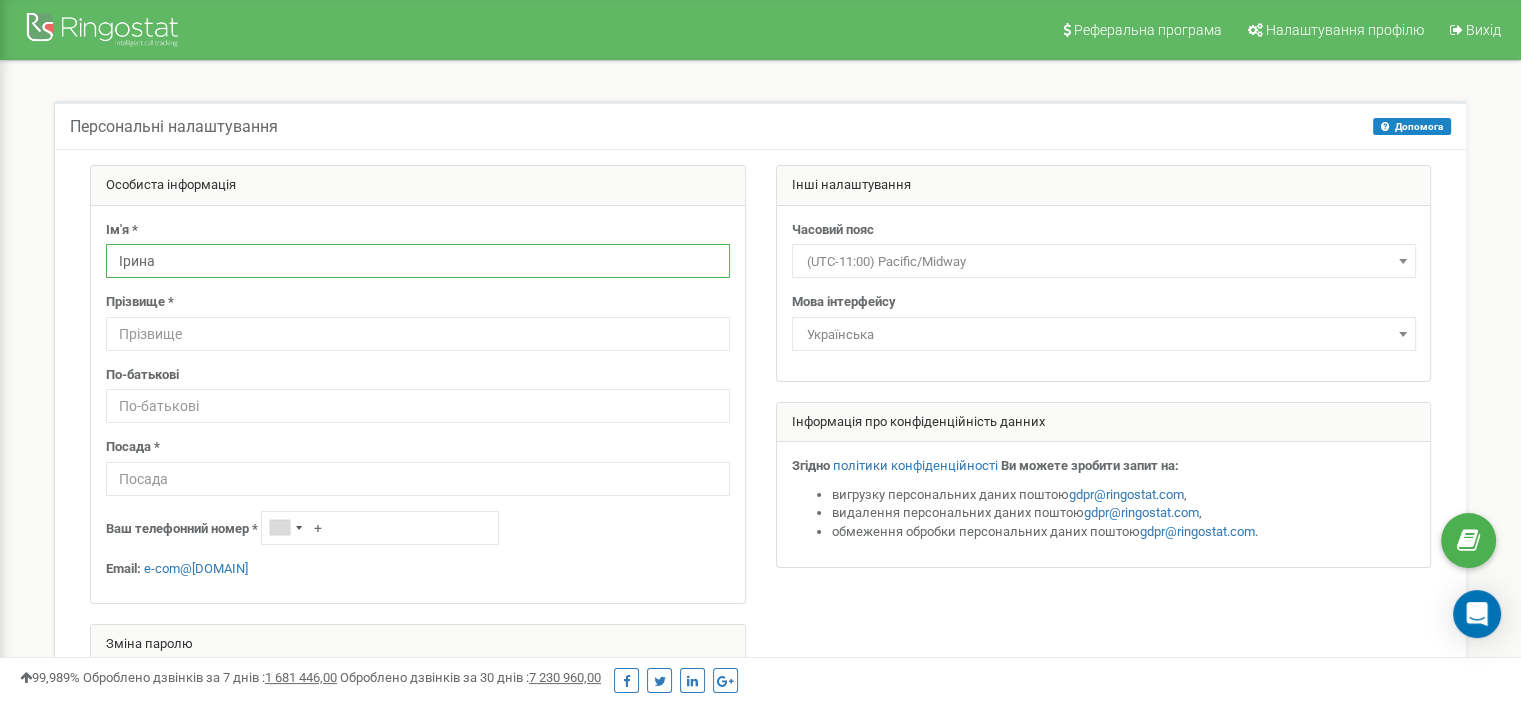 type on "Ірина" 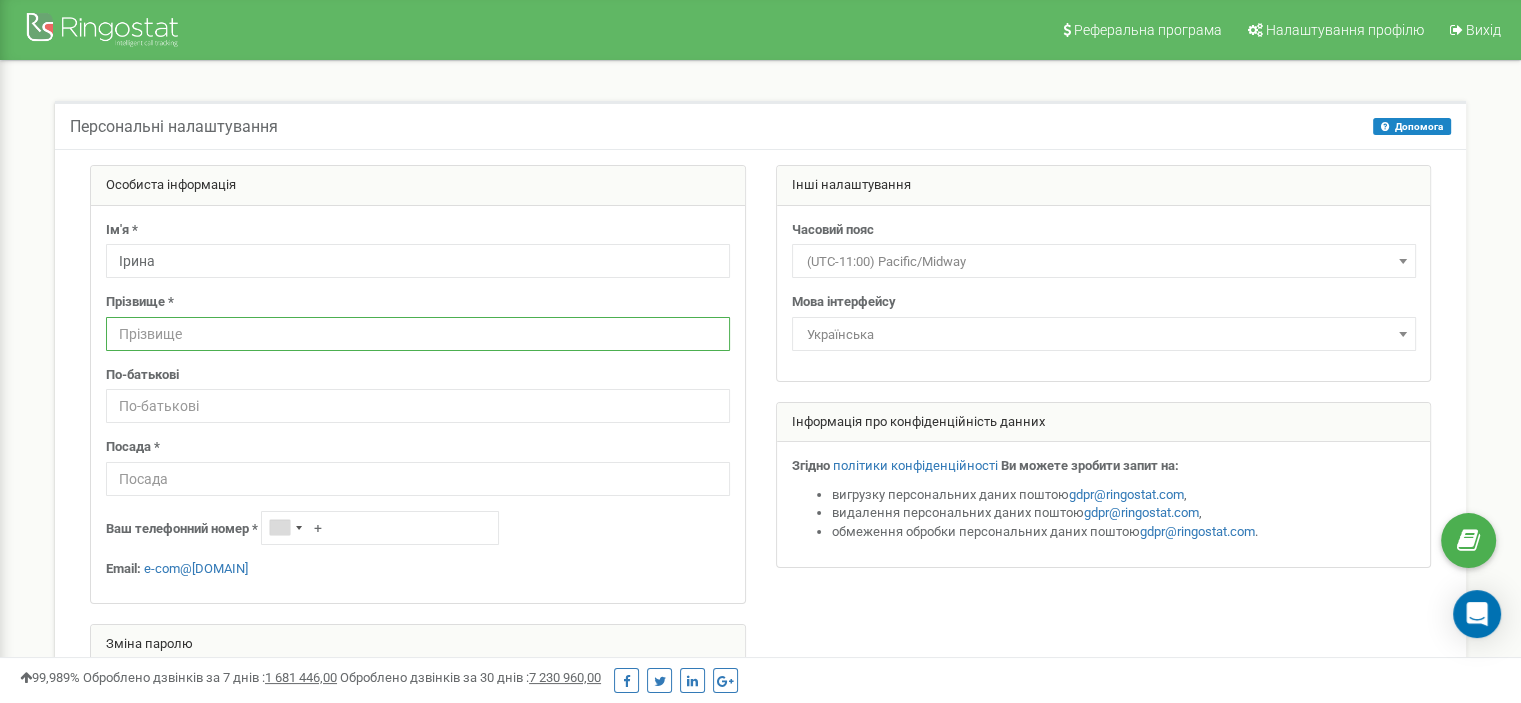click at bounding box center [418, 334] 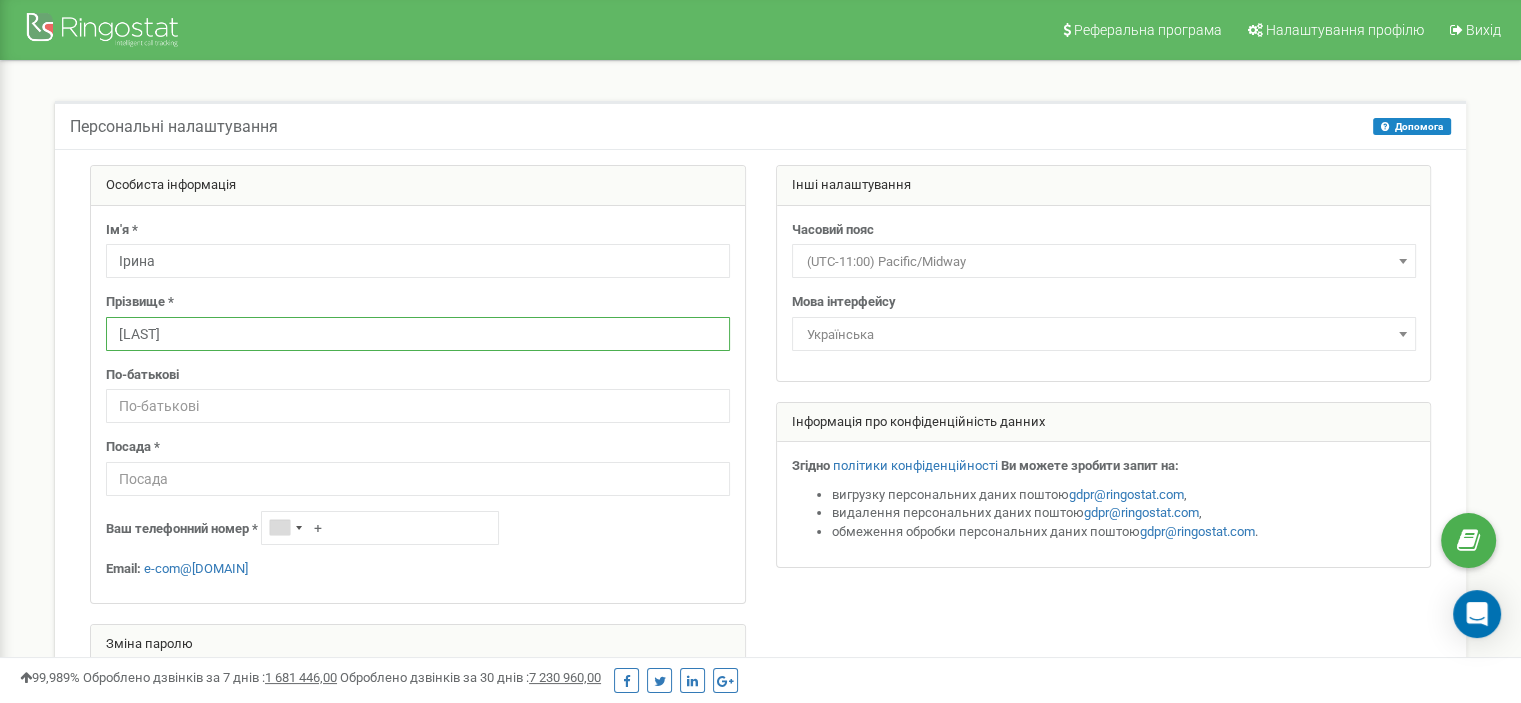 type on "Багацька" 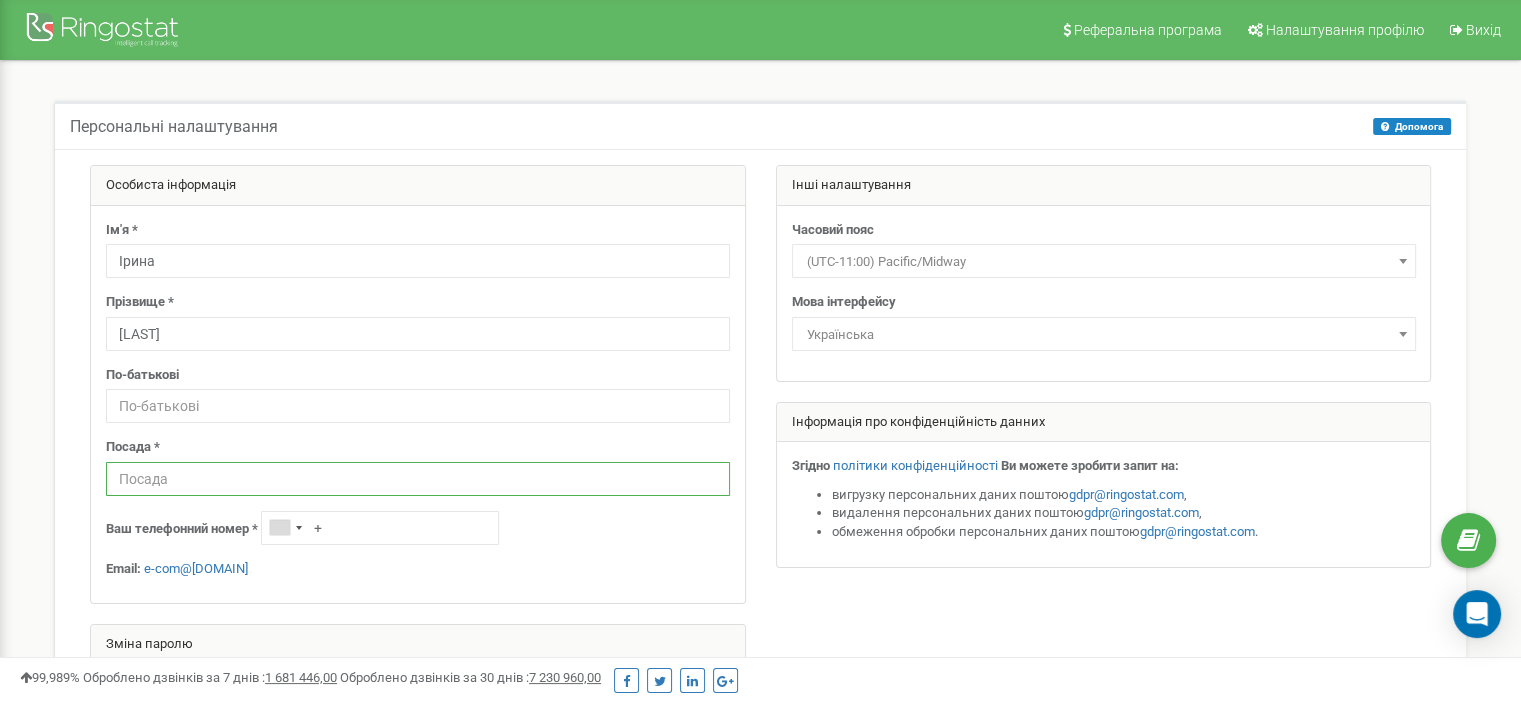 click at bounding box center (418, 479) 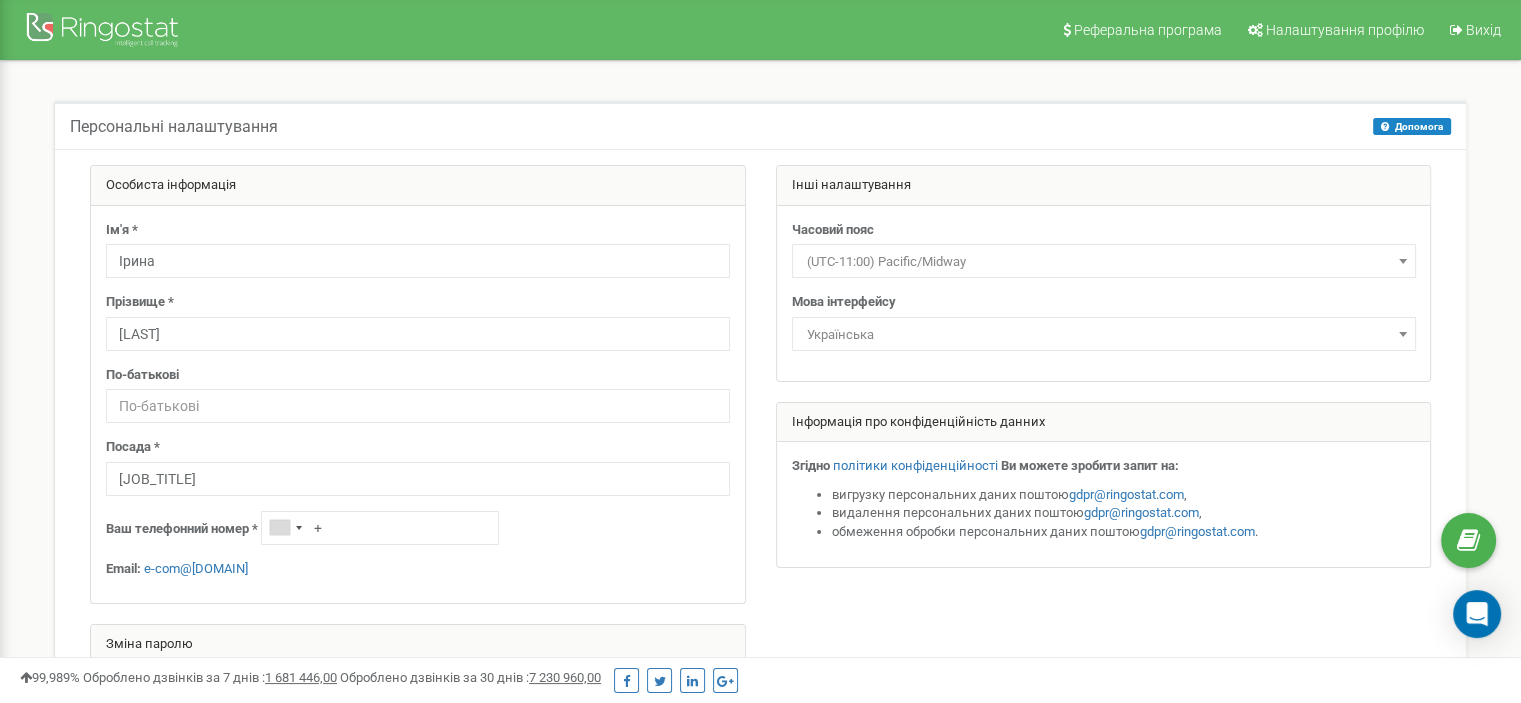 click on "Ім'я *
Ірина
Прізвище *
Багацька
По-батькові
Посада *
у-сщььуксу
Ваш телефонний номер *
+
Email:" at bounding box center [418, 405] 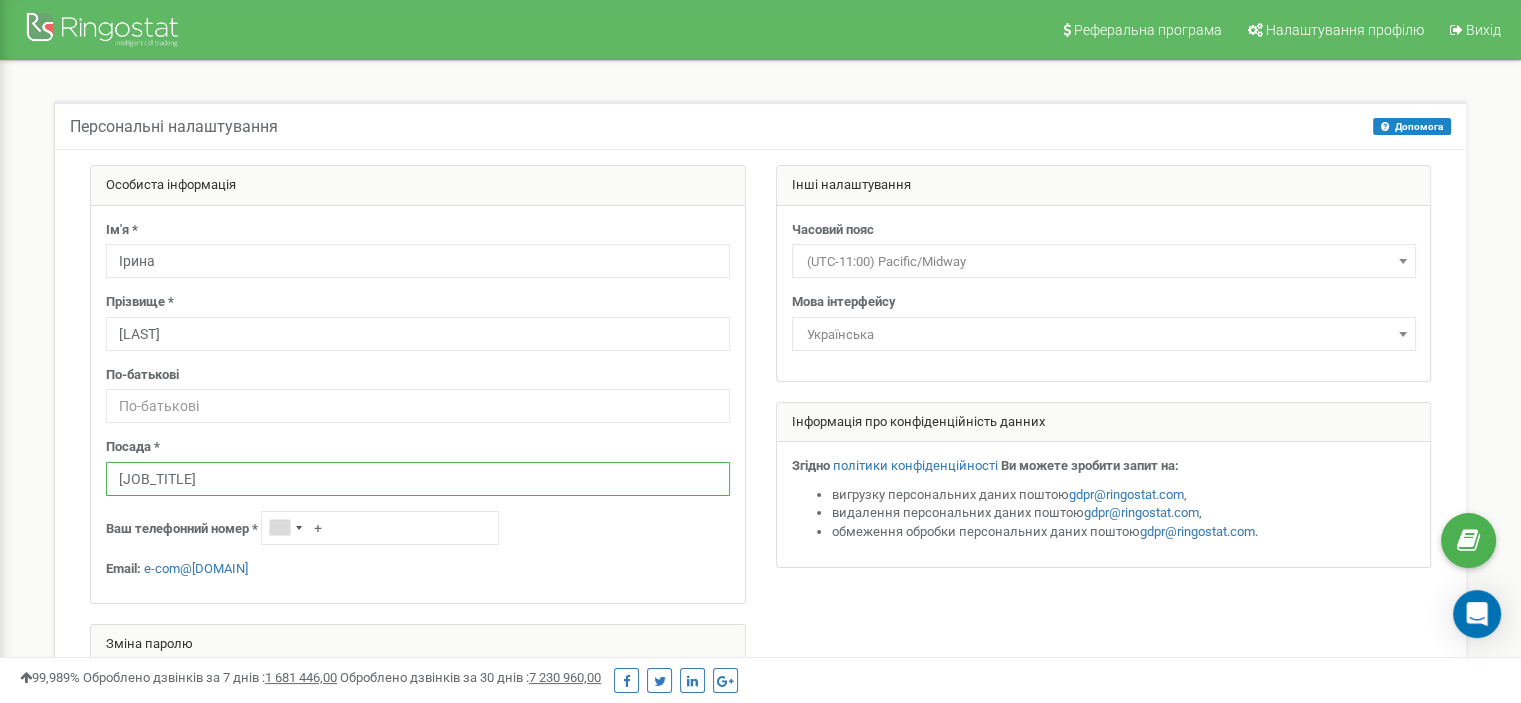 click on "у-сщььуксу" at bounding box center [418, 479] 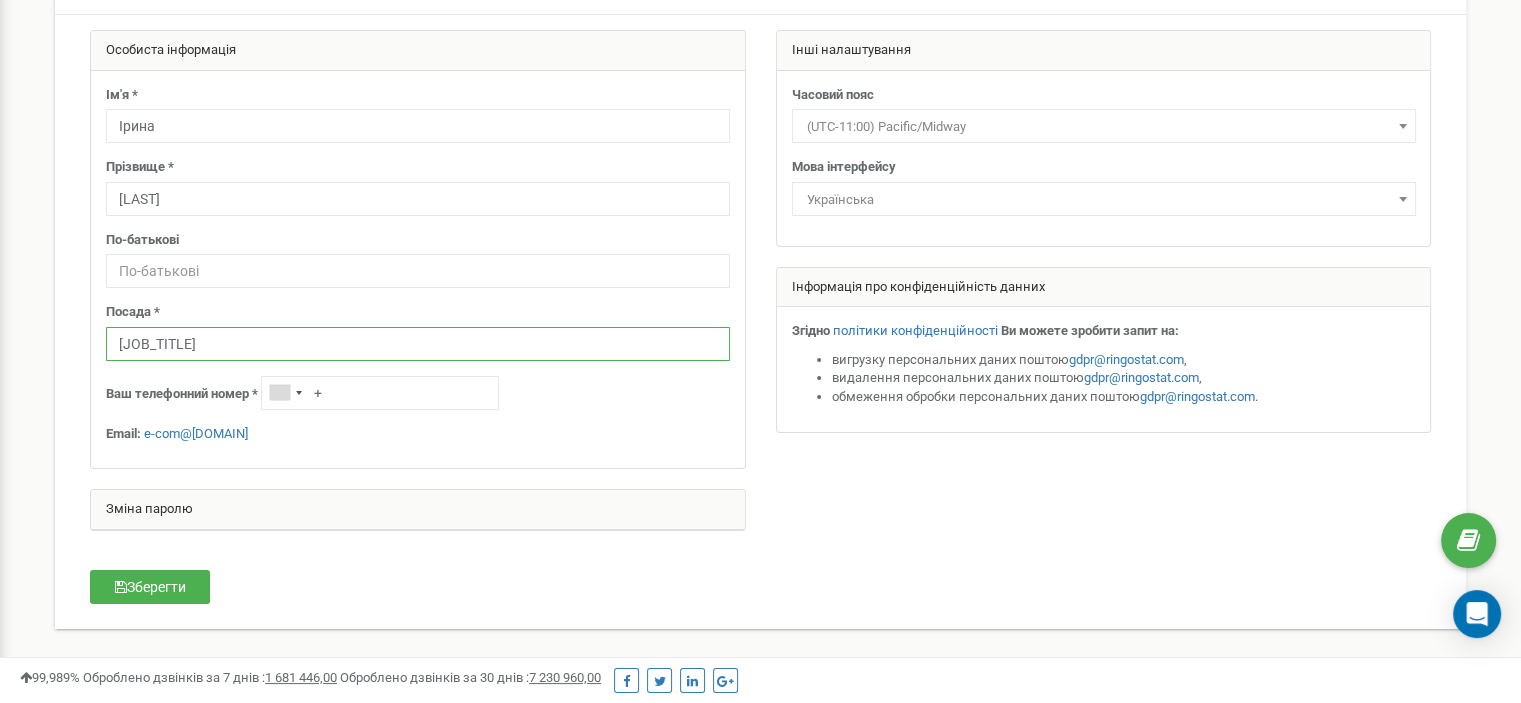 scroll, scrollTop: 100, scrollLeft: 0, axis: vertical 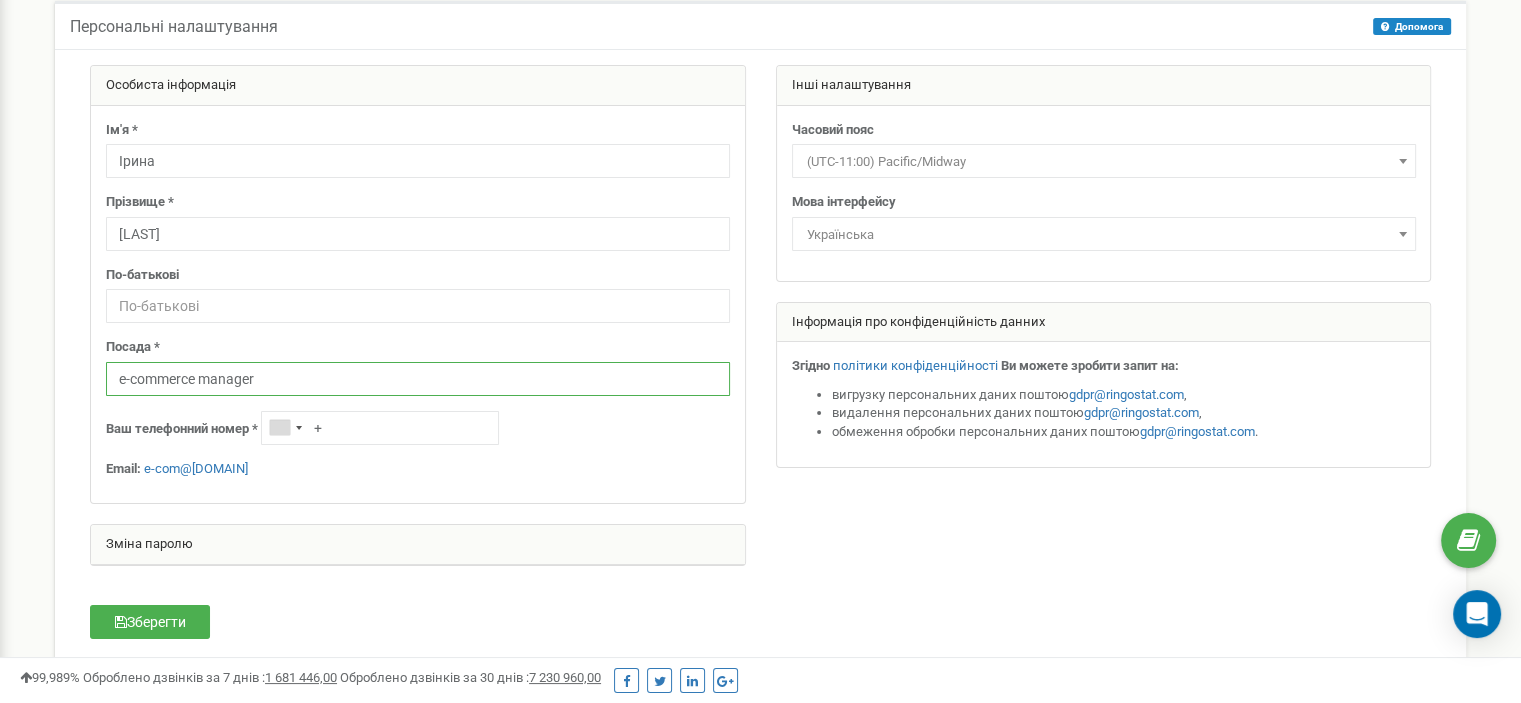 type on "e-commerce manager" 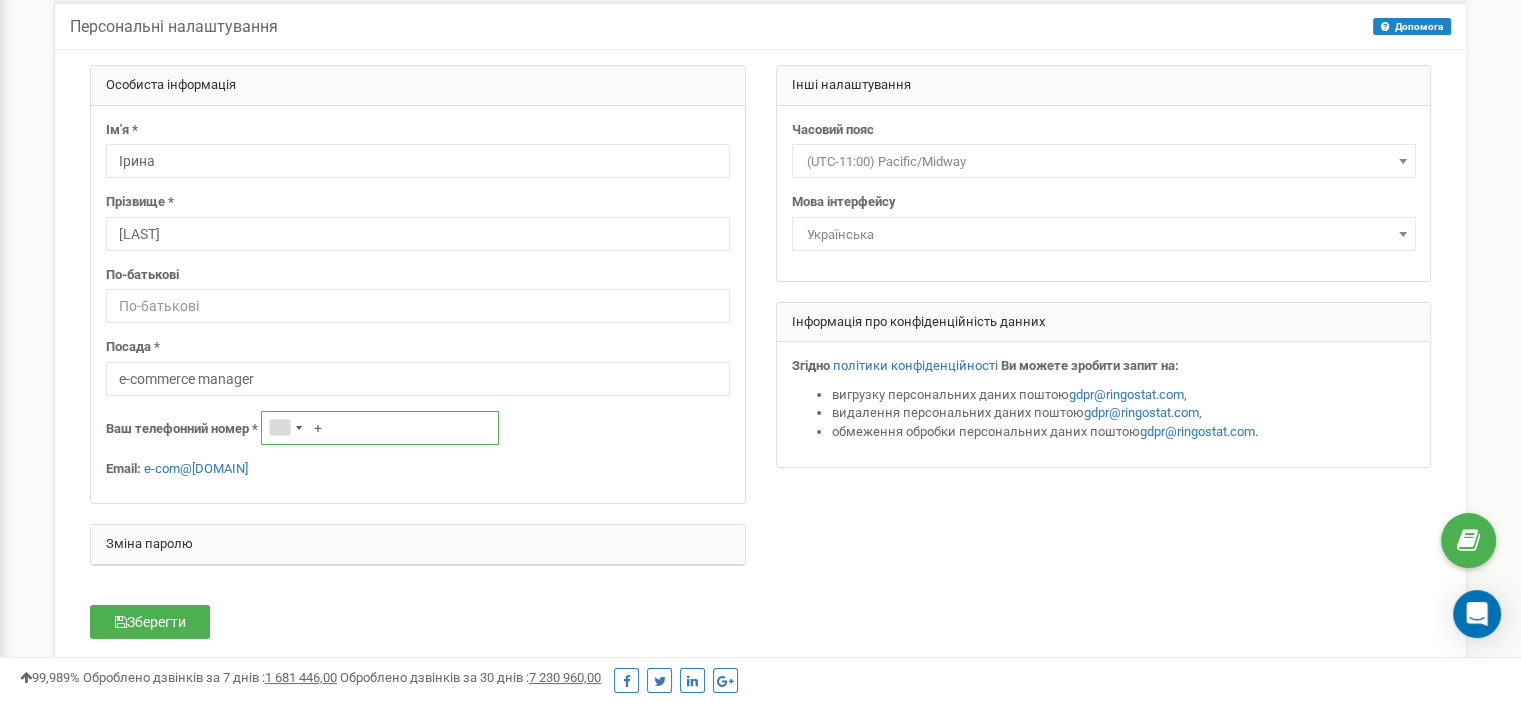 click on "+" at bounding box center [380, 428] 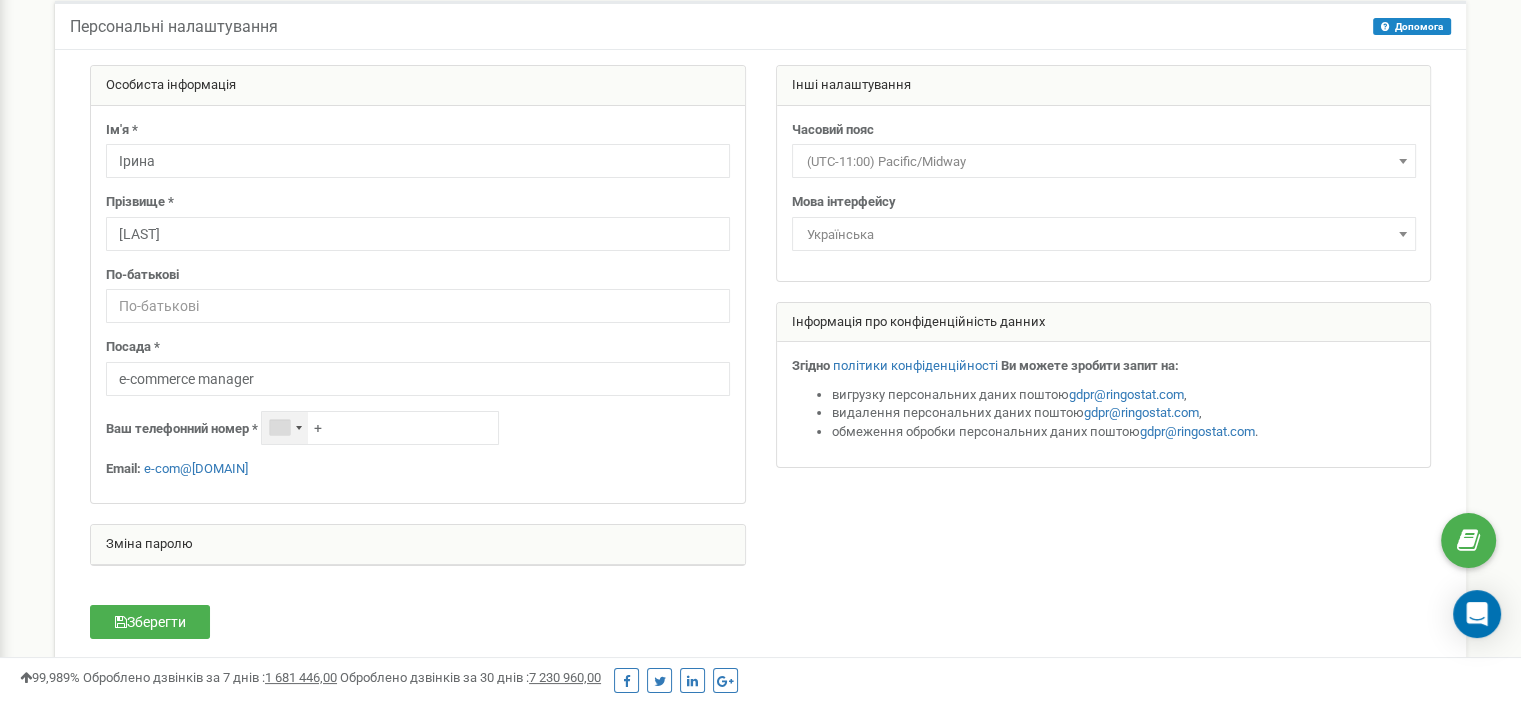 click at bounding box center (285, 428) 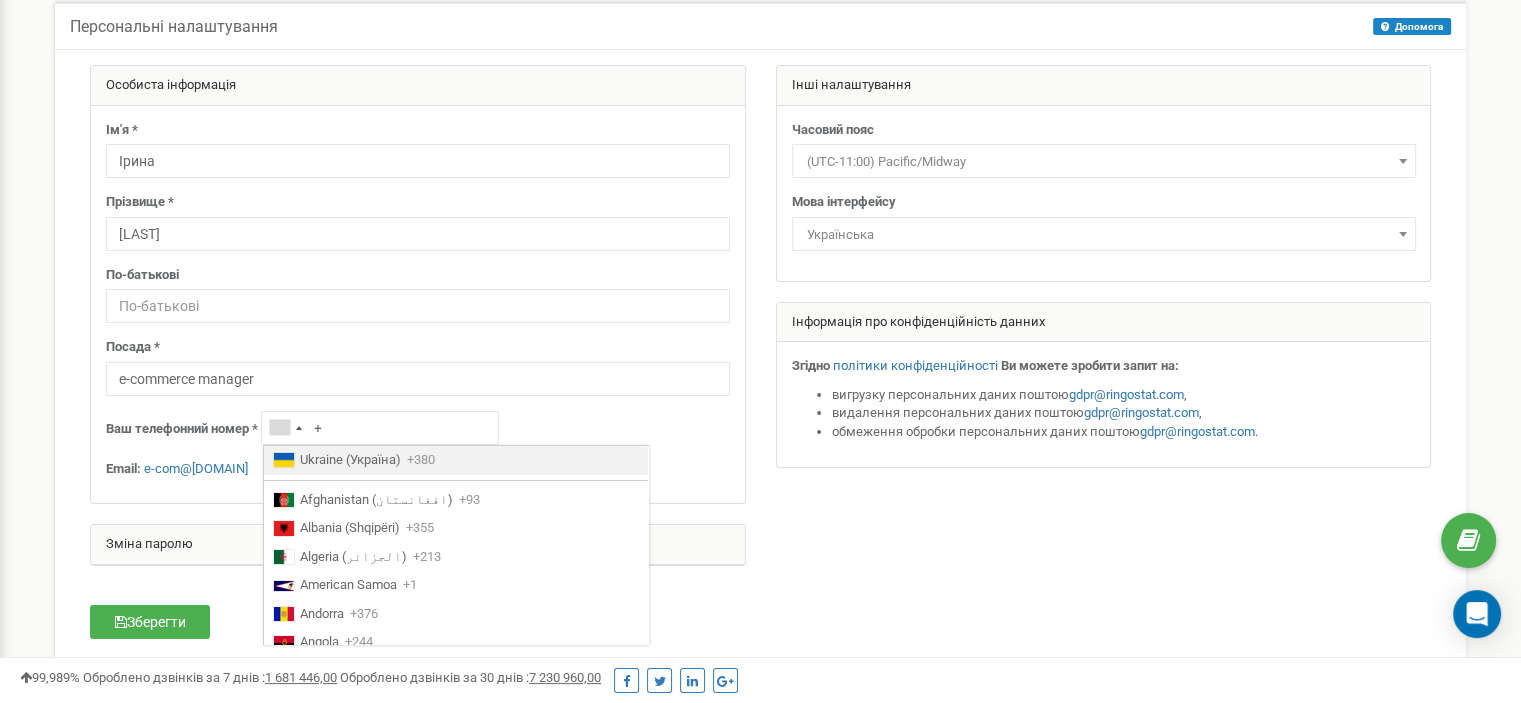 click on "Ukraine (Україна)" at bounding box center (350, 460) 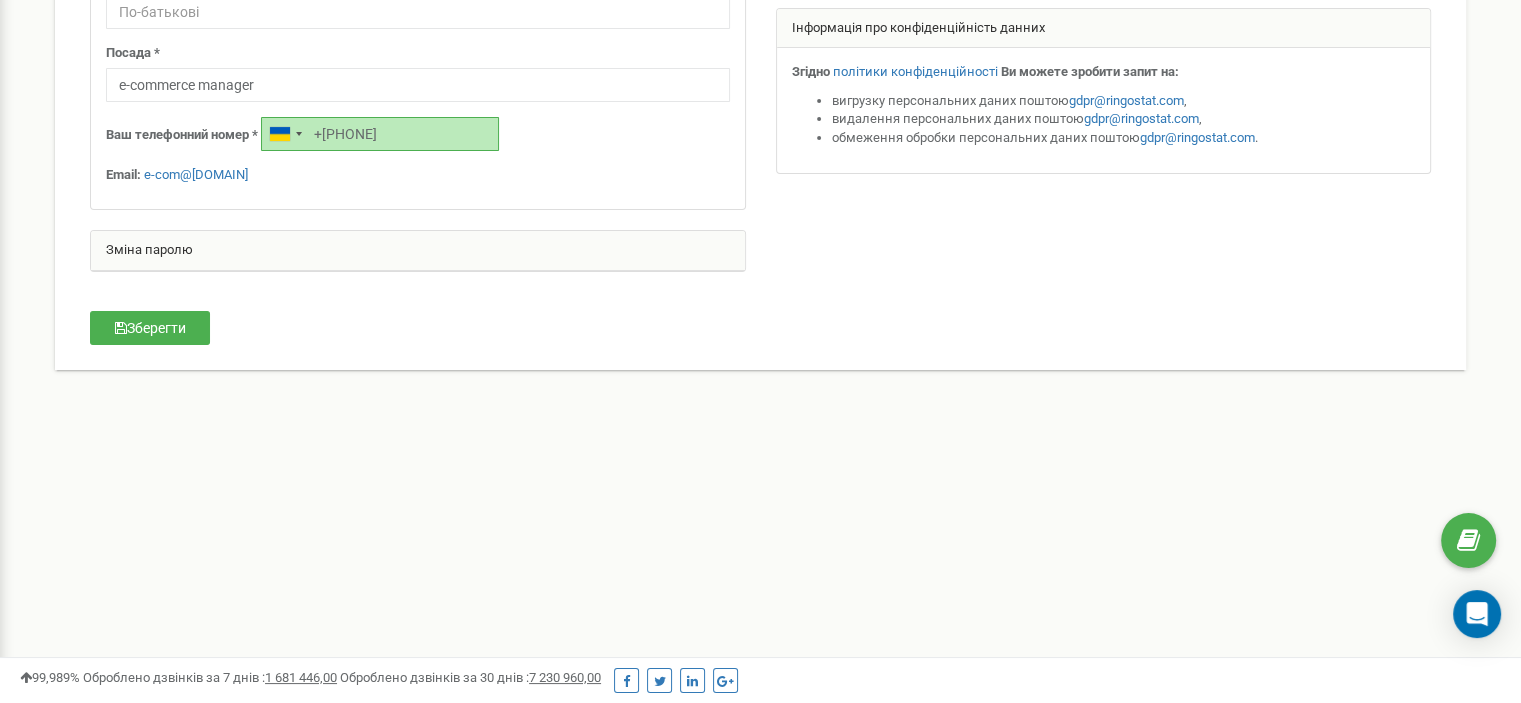 scroll, scrollTop: 496, scrollLeft: 0, axis: vertical 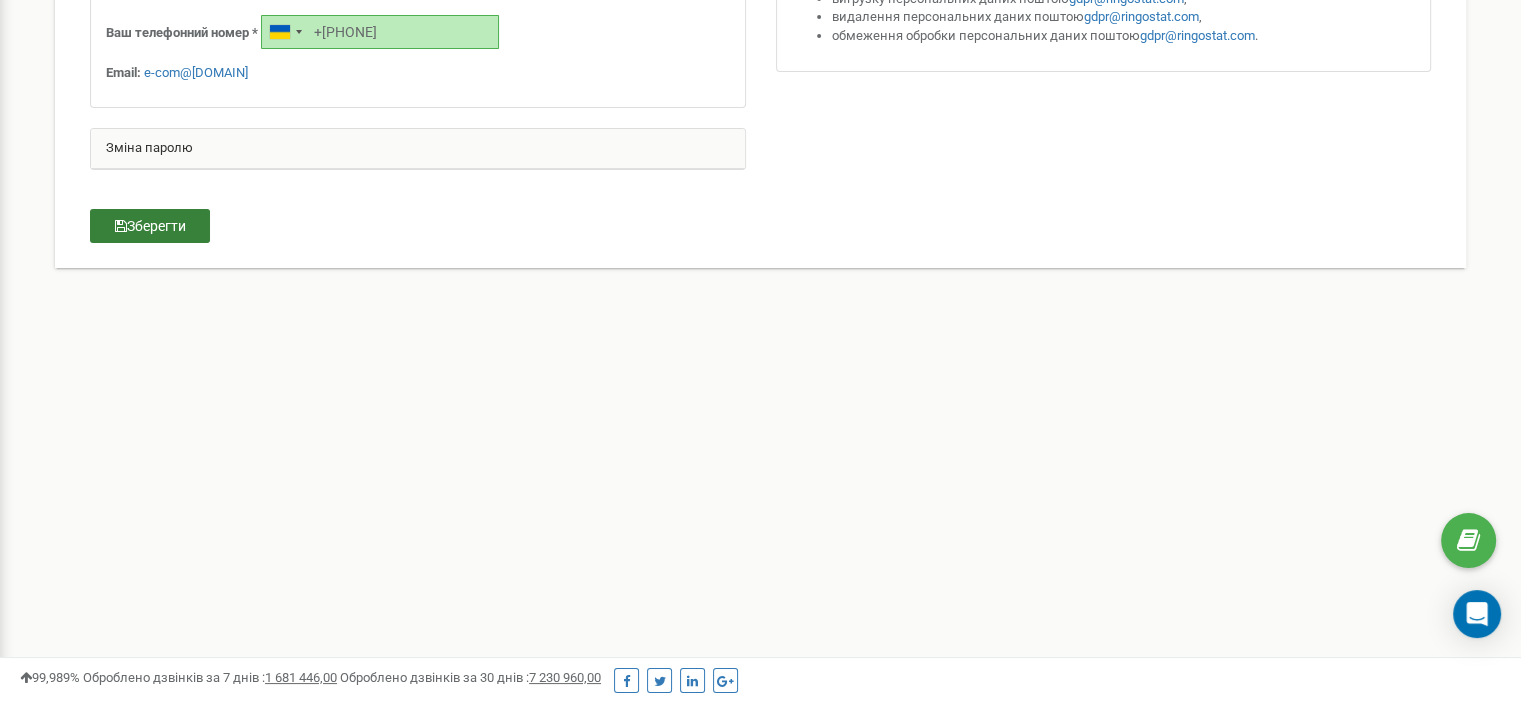 type on "+380631619793" 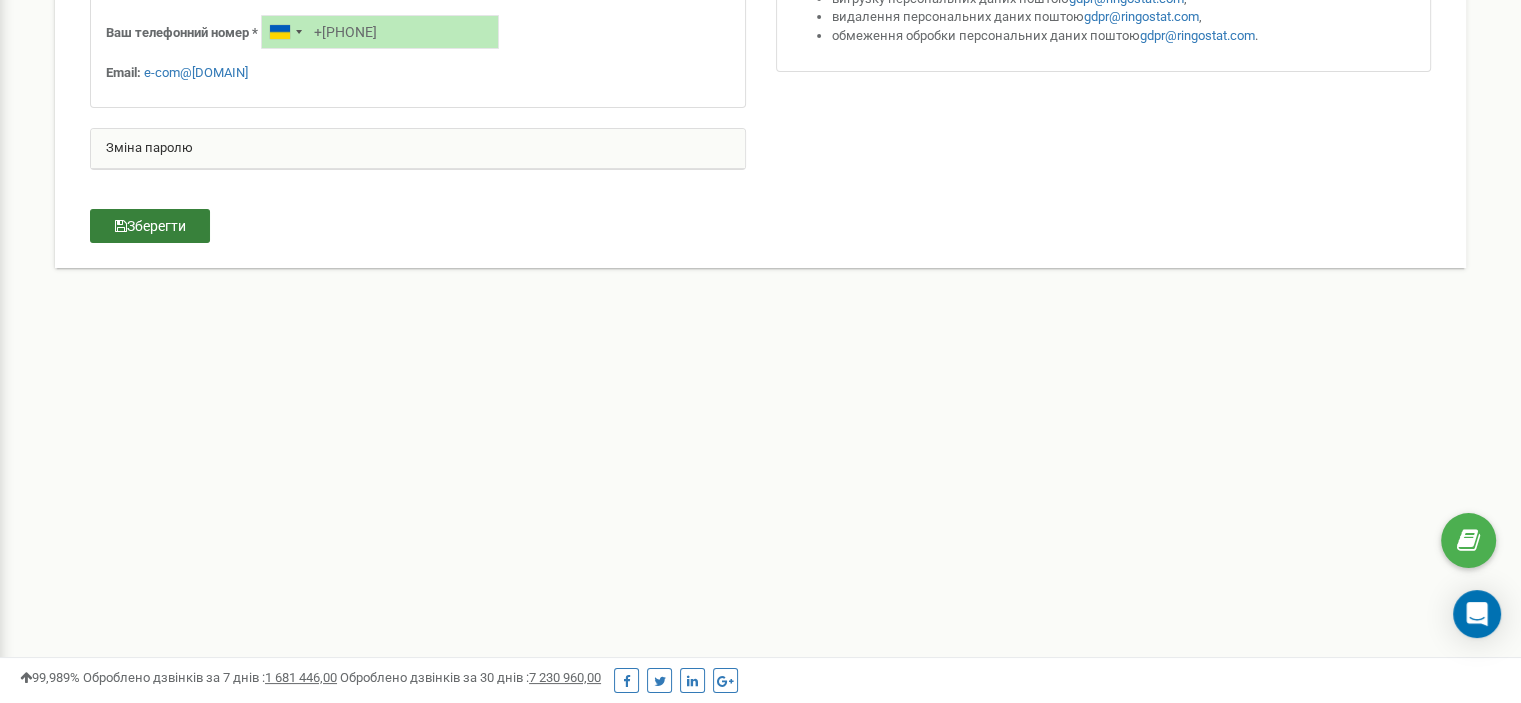 click on "Зберегти" at bounding box center [150, 226] 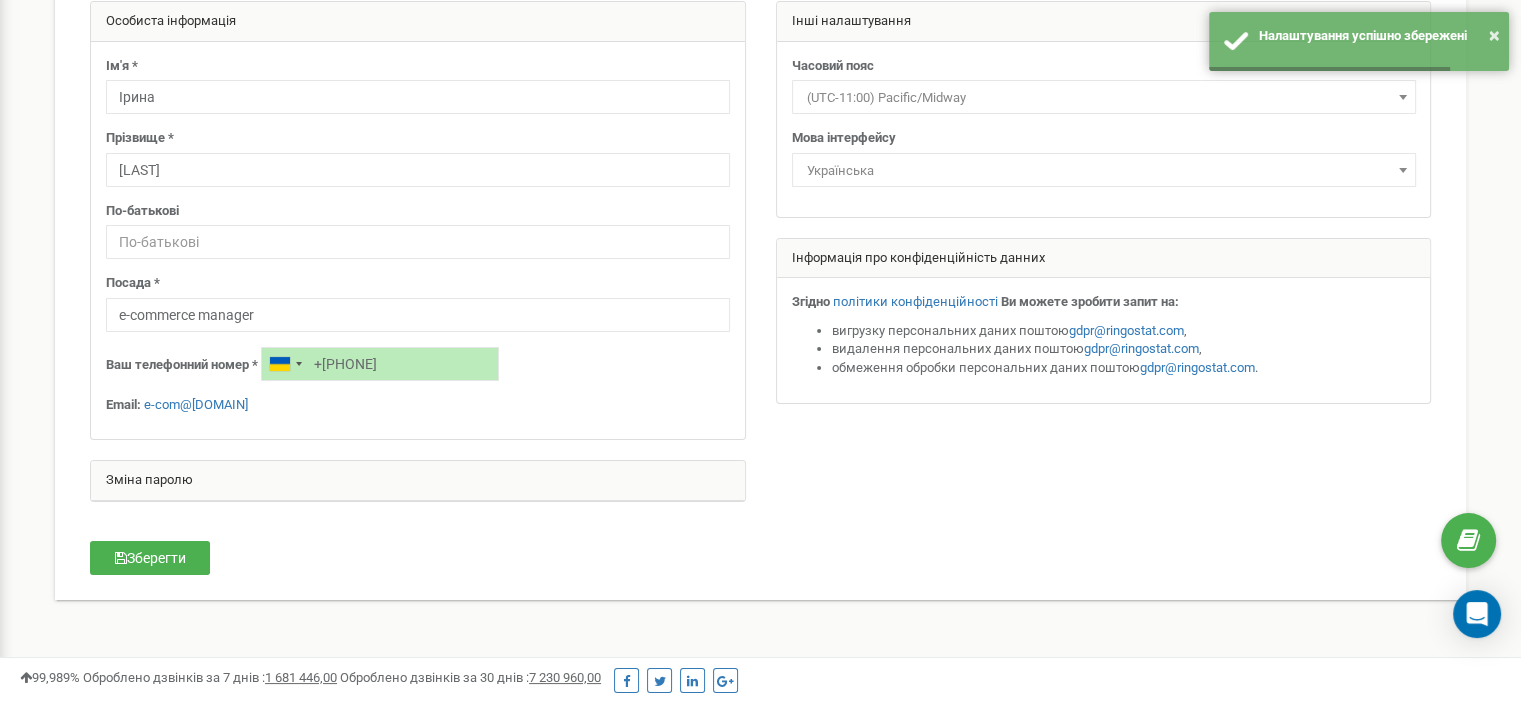 scroll, scrollTop: 0, scrollLeft: 0, axis: both 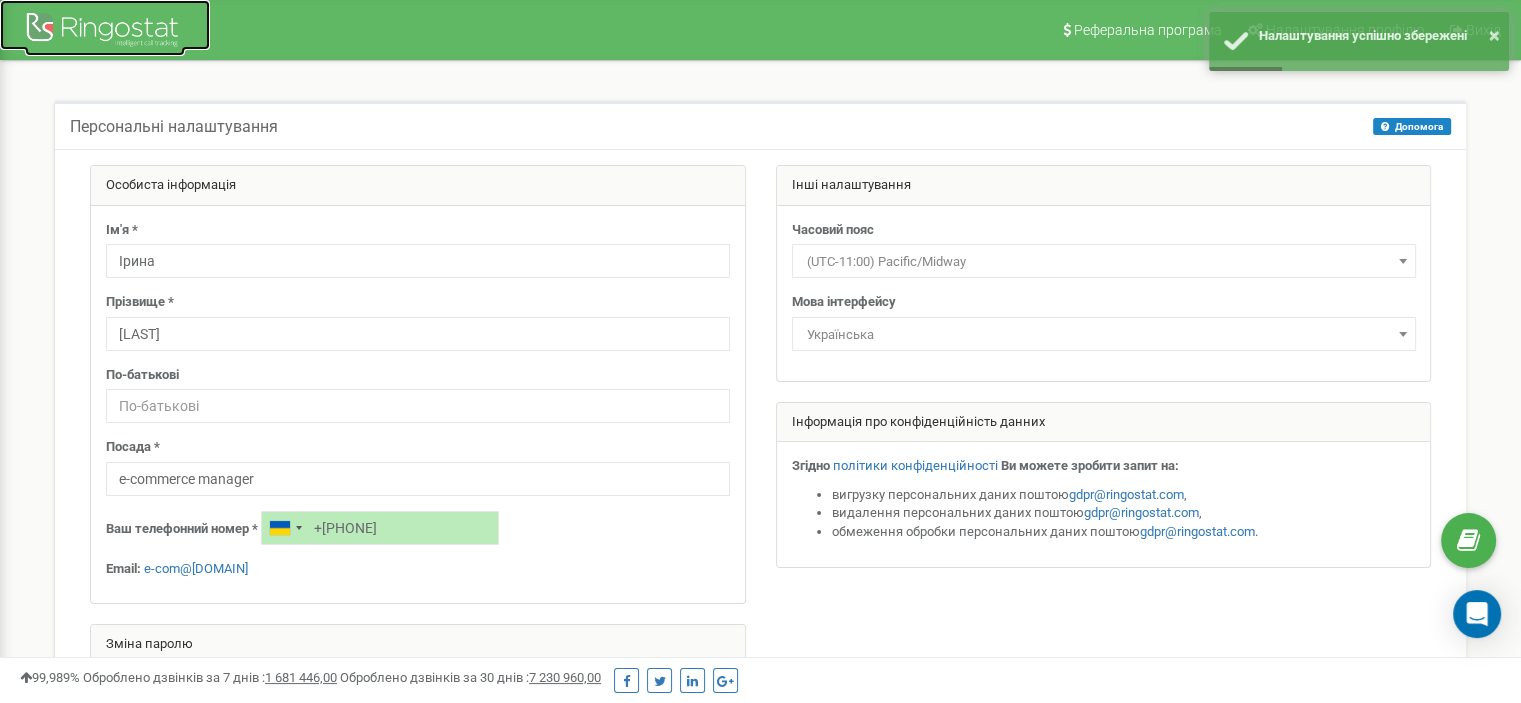click at bounding box center [105, 32] 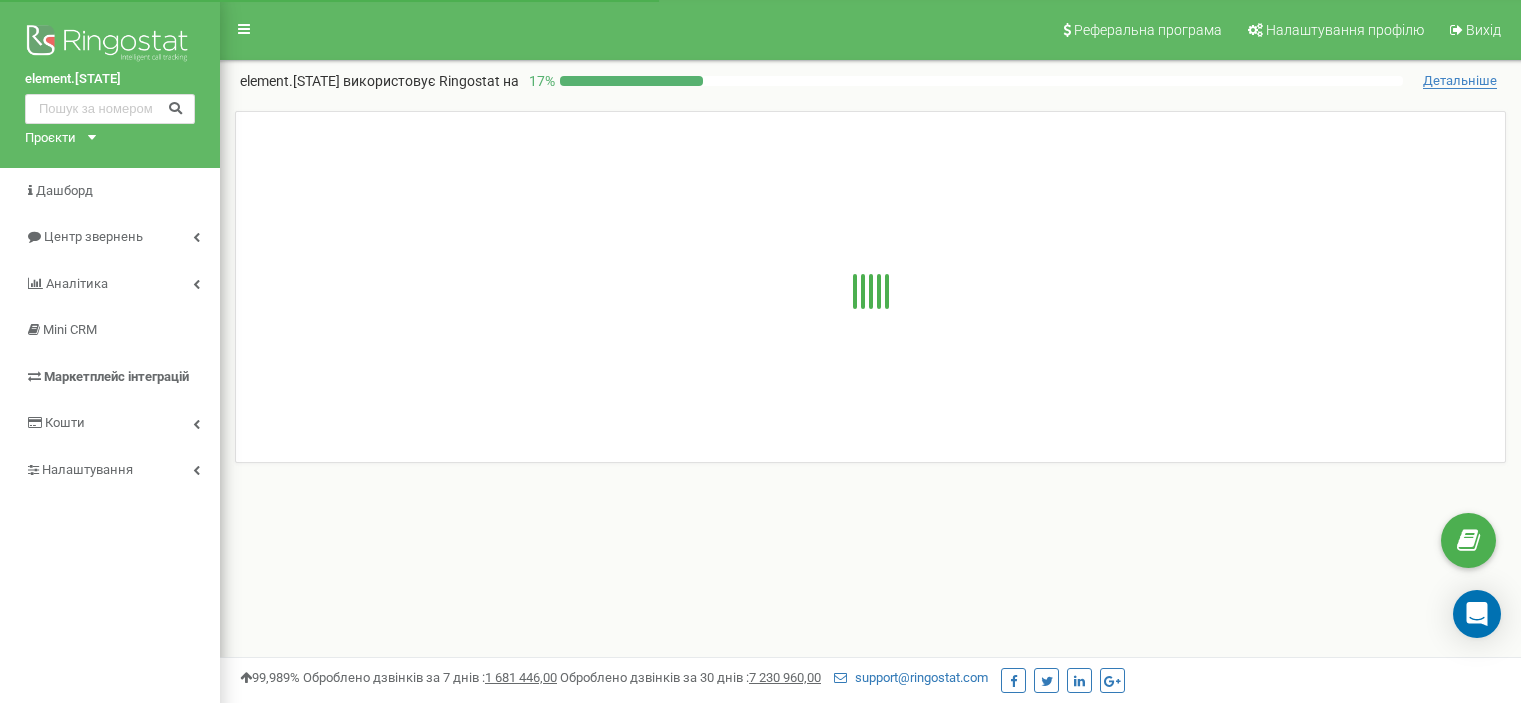scroll, scrollTop: 0, scrollLeft: 0, axis: both 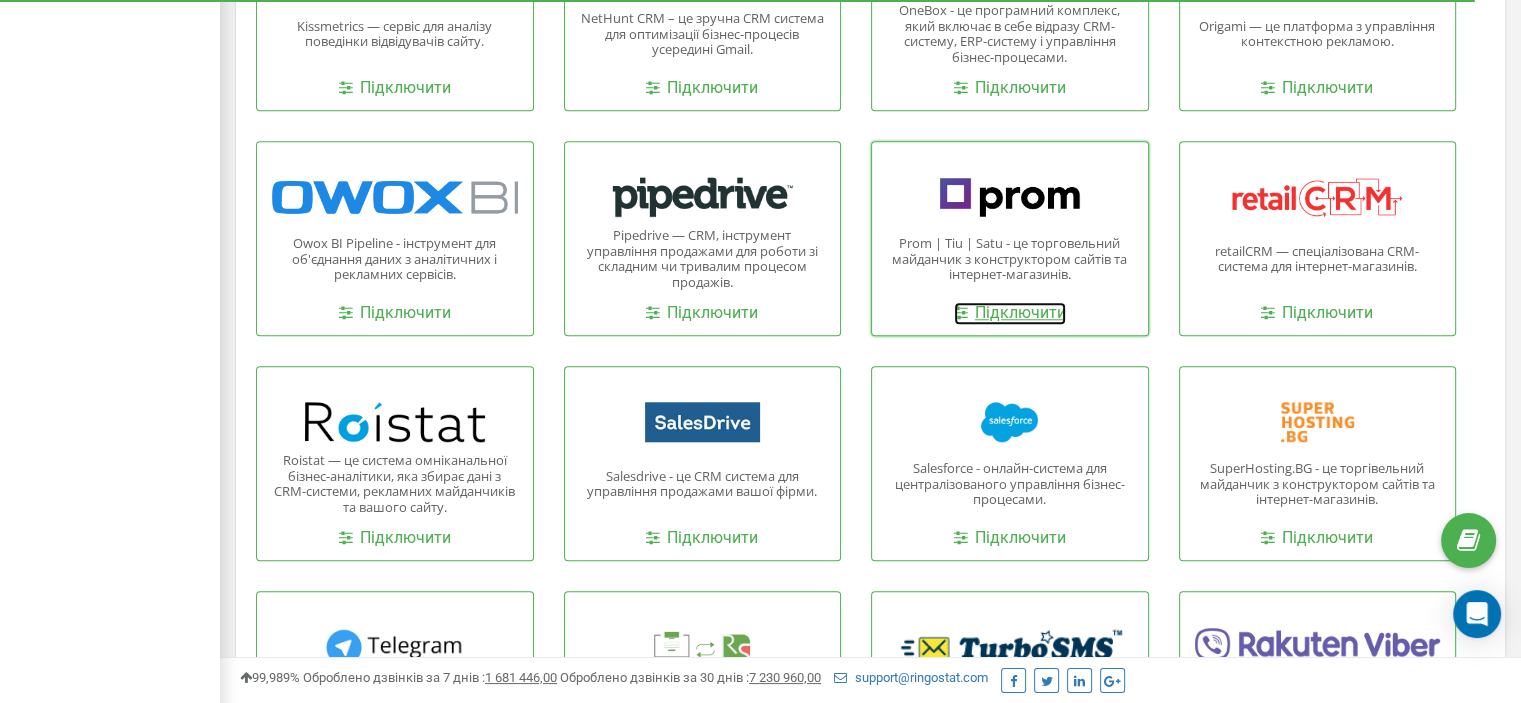 click on "Підключити" at bounding box center (1010, 313) 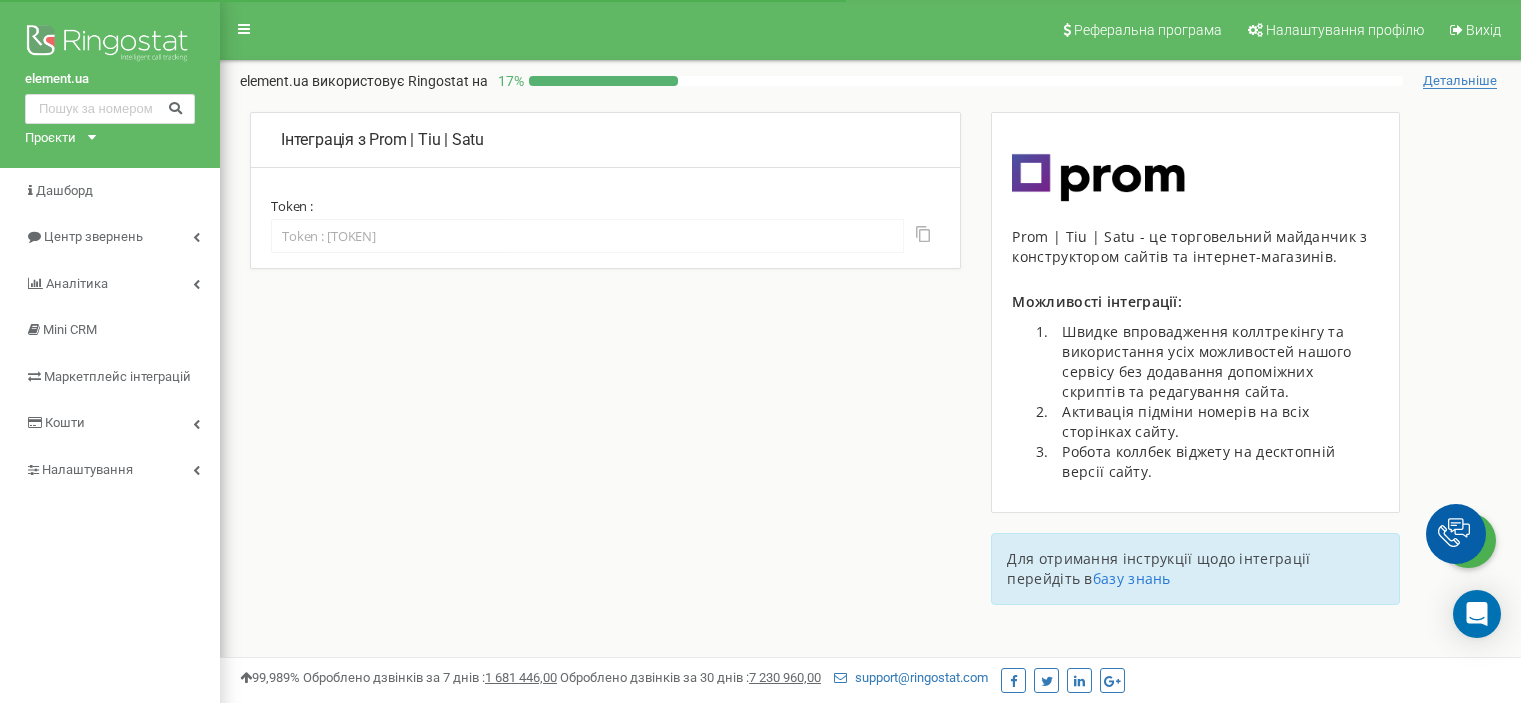 scroll, scrollTop: 0, scrollLeft: 0, axis: both 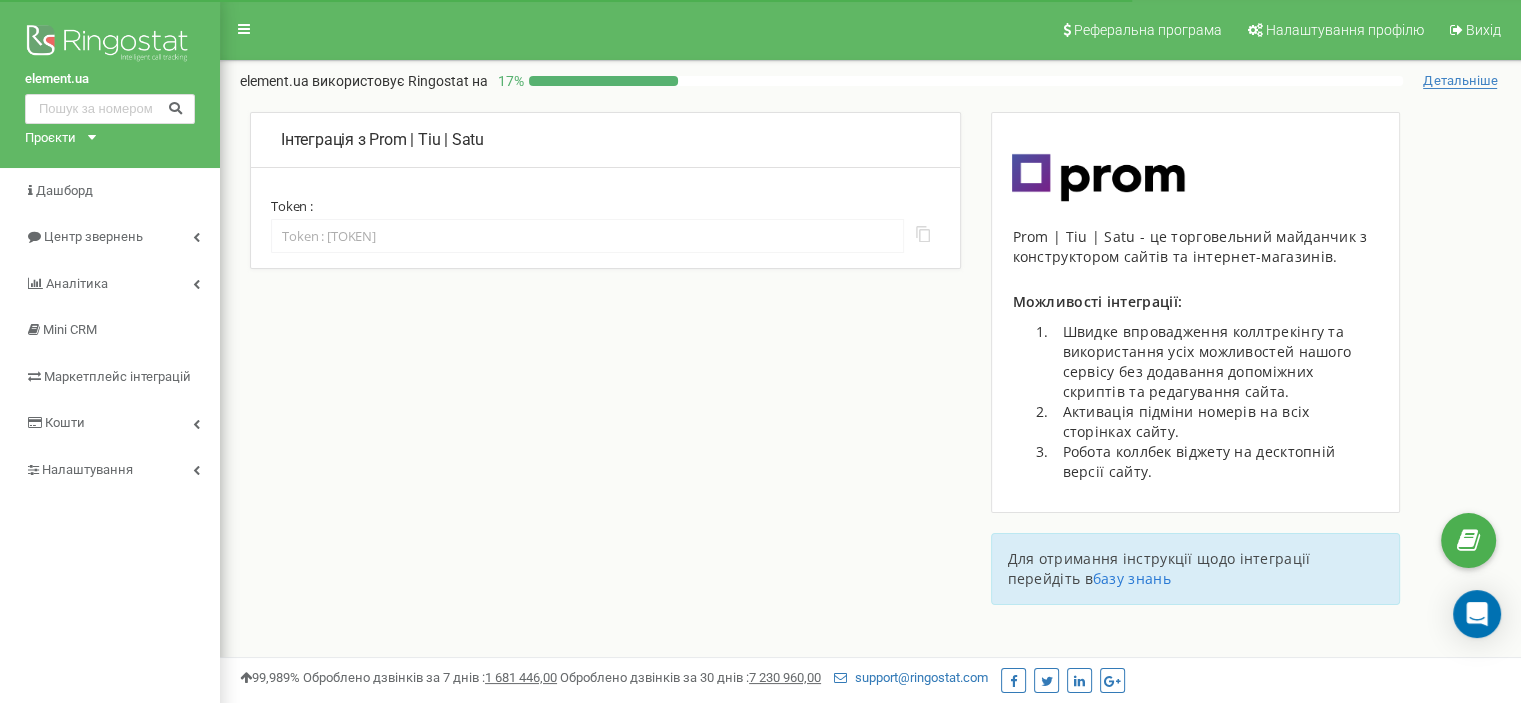 click at bounding box center (923, 234) 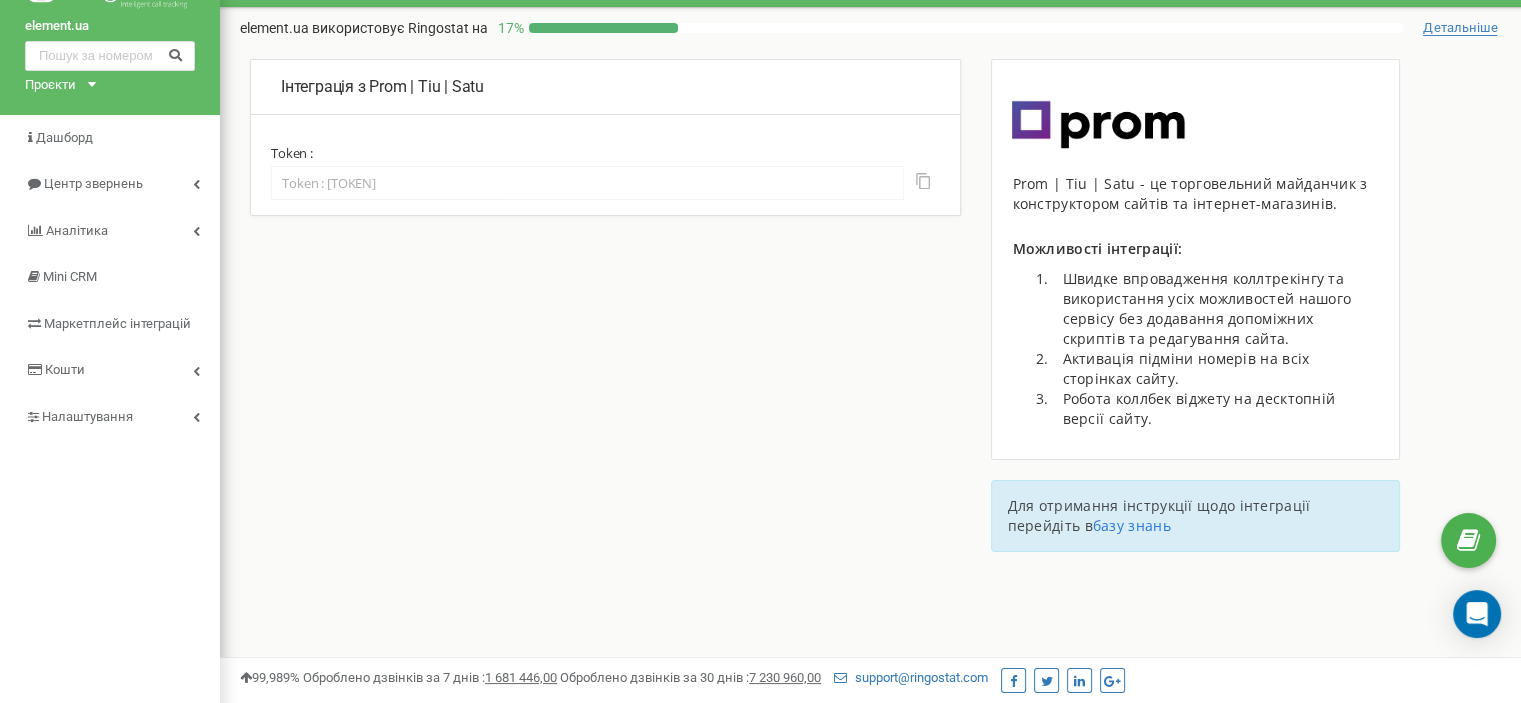 scroll, scrollTop: 0, scrollLeft: 0, axis: both 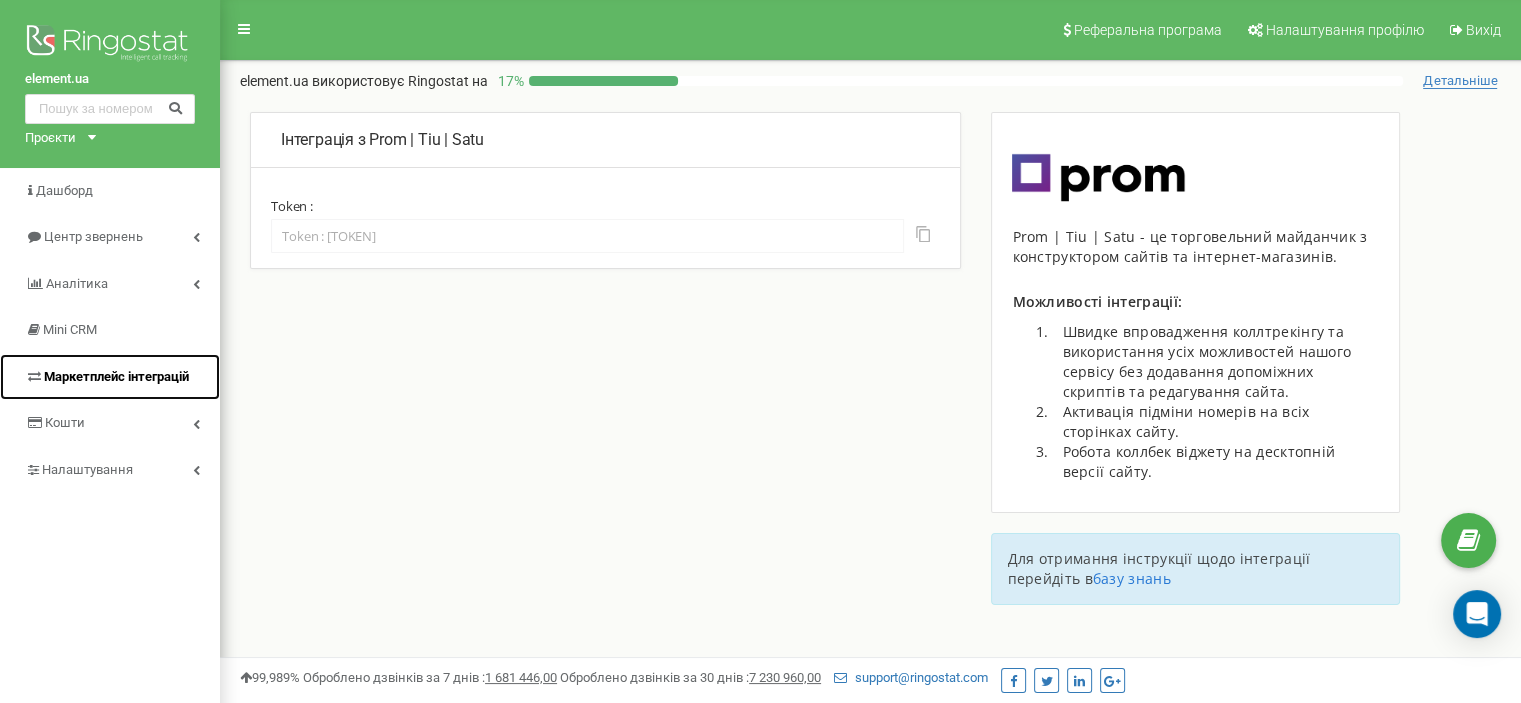 click on "Маркетплейс інтеграцій" at bounding box center [116, 376] 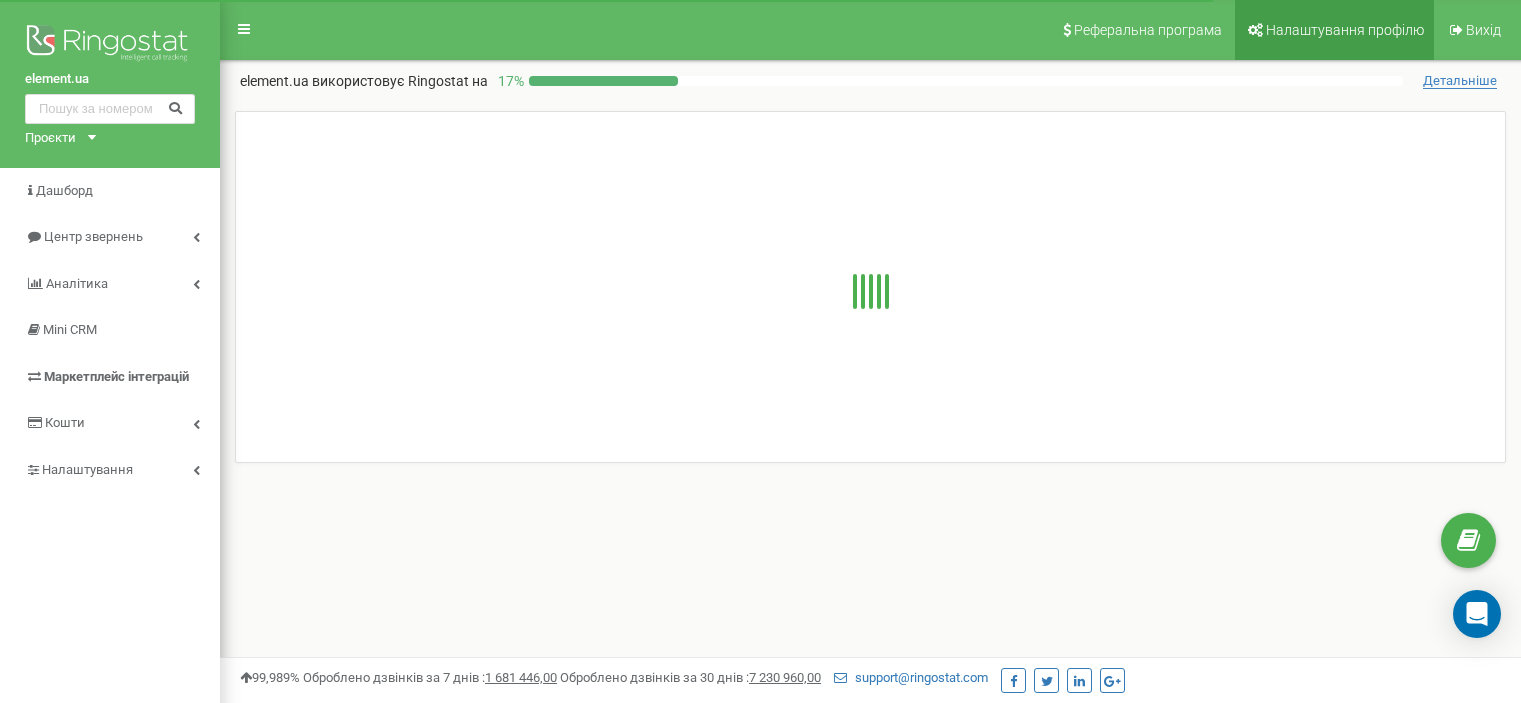scroll, scrollTop: 0, scrollLeft: 0, axis: both 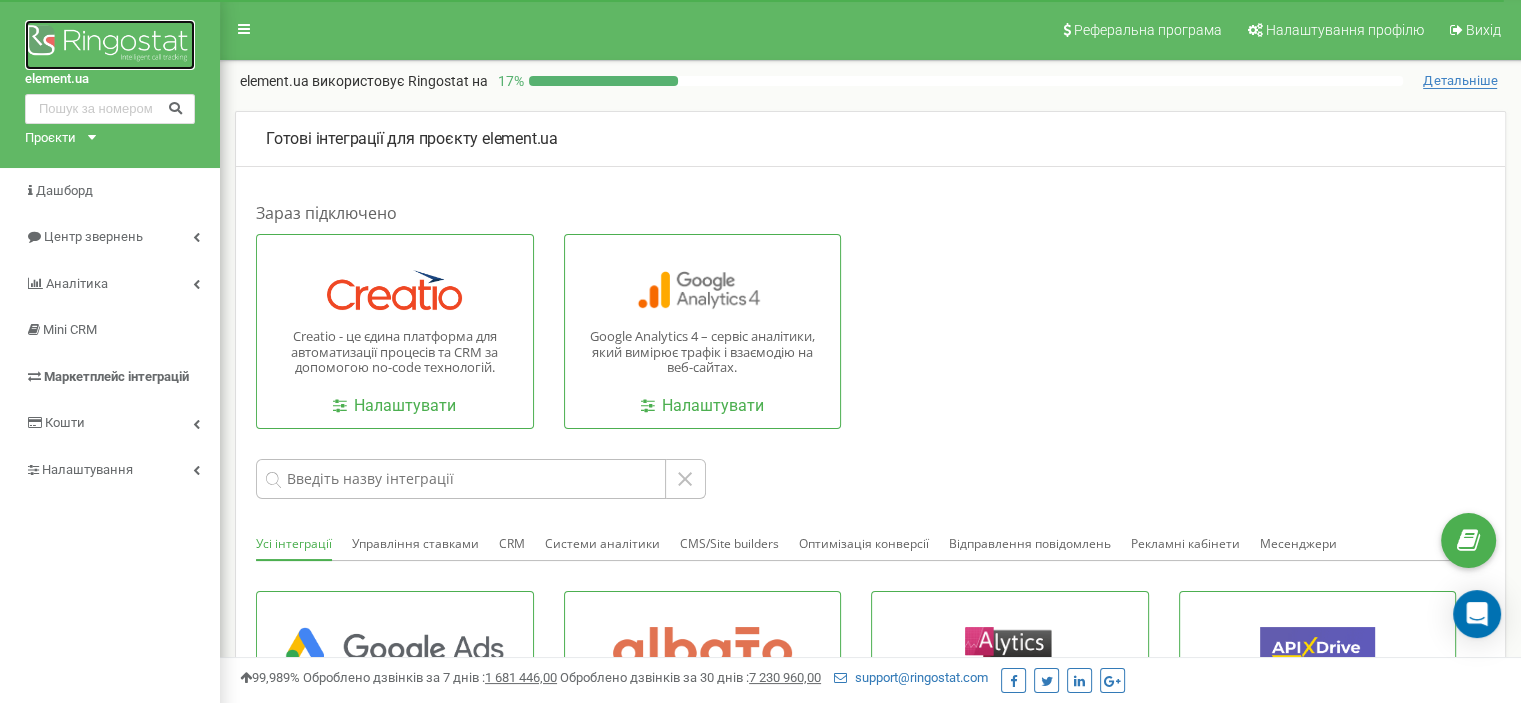 click at bounding box center (110, 45) 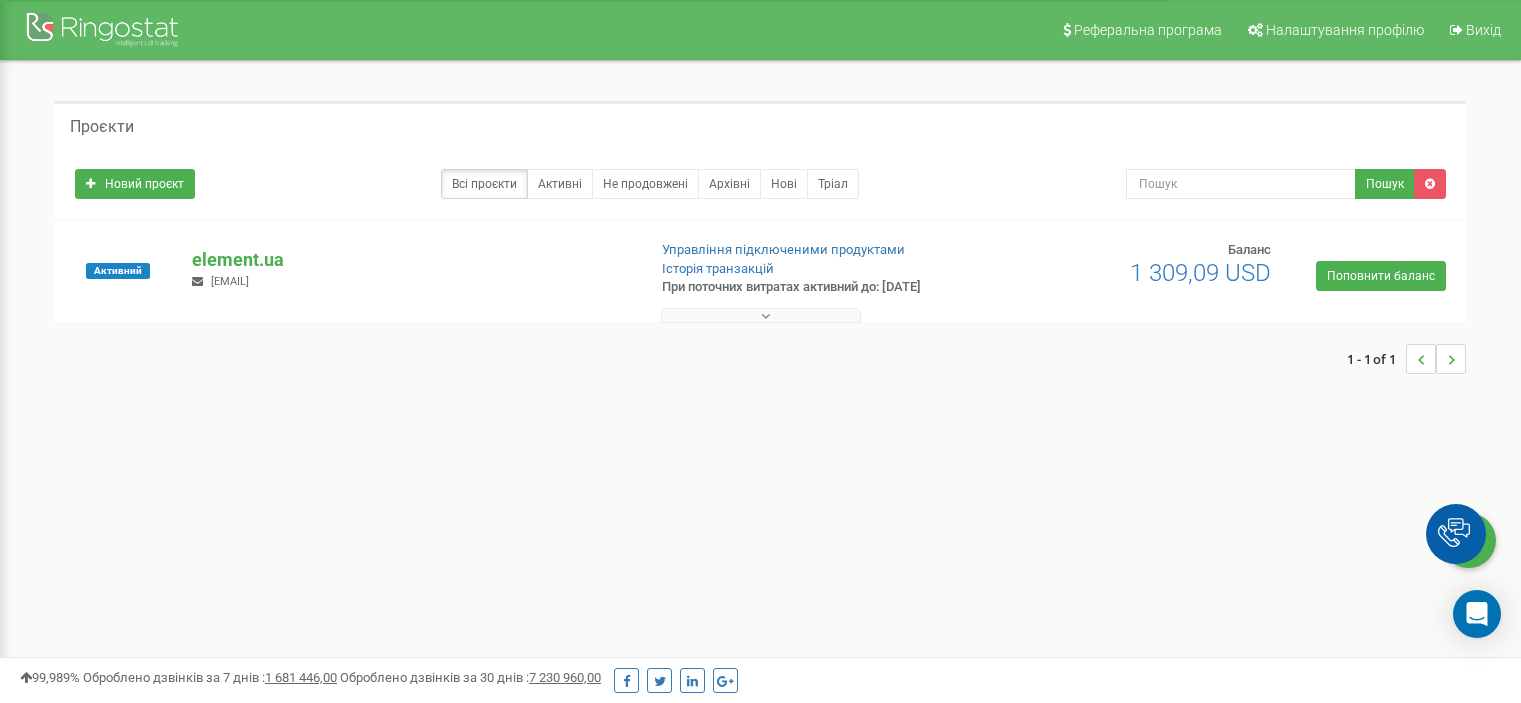 scroll, scrollTop: 0, scrollLeft: 0, axis: both 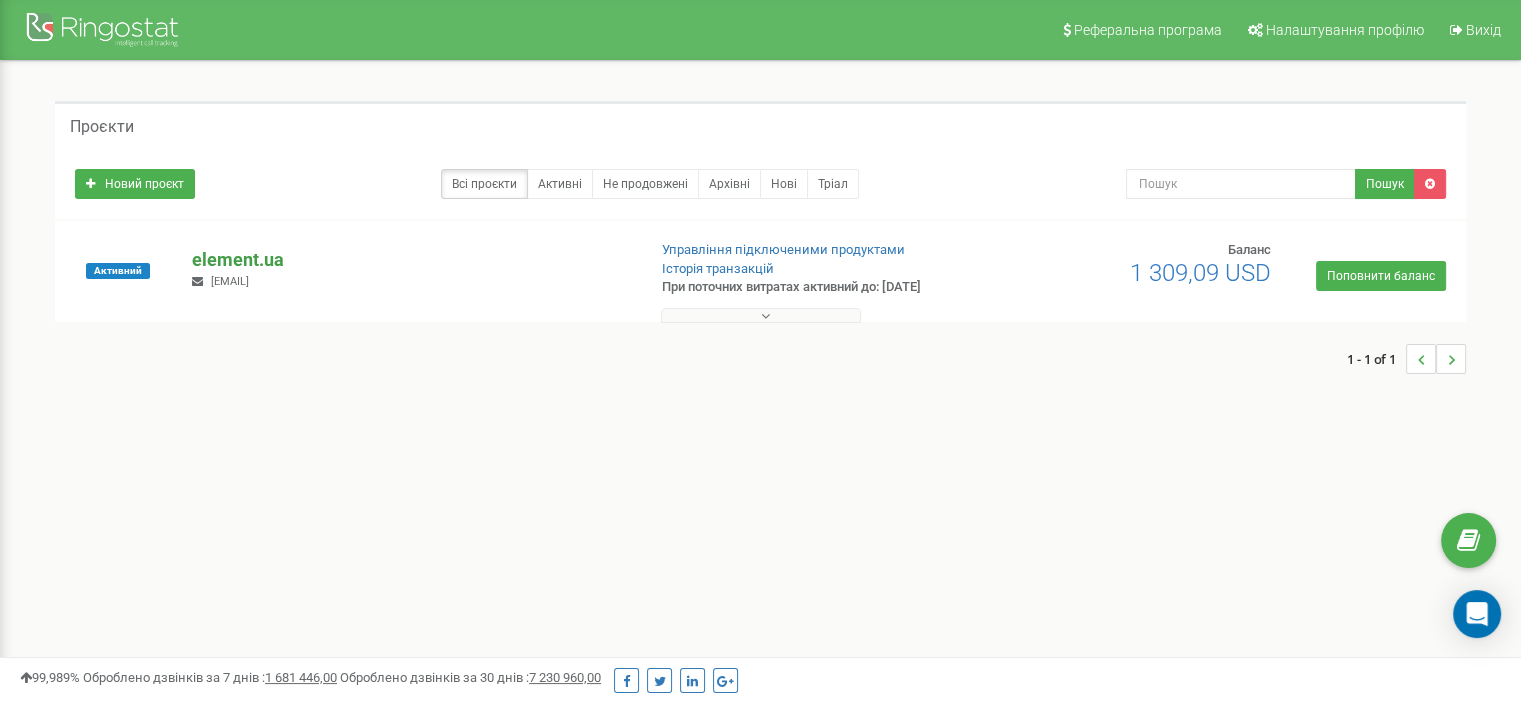 click on "element.ua" at bounding box center [410, 260] 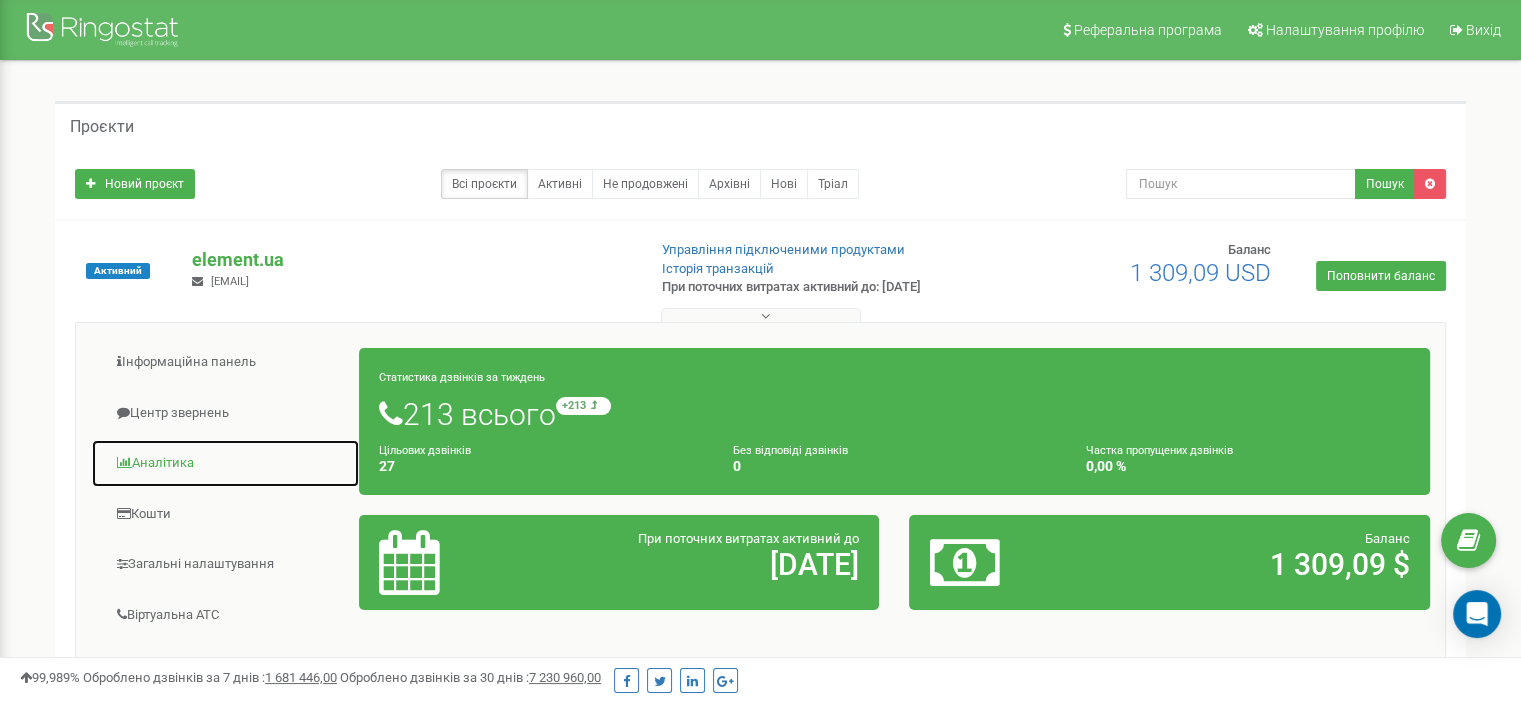 click on "Аналiтика" at bounding box center (225, 463) 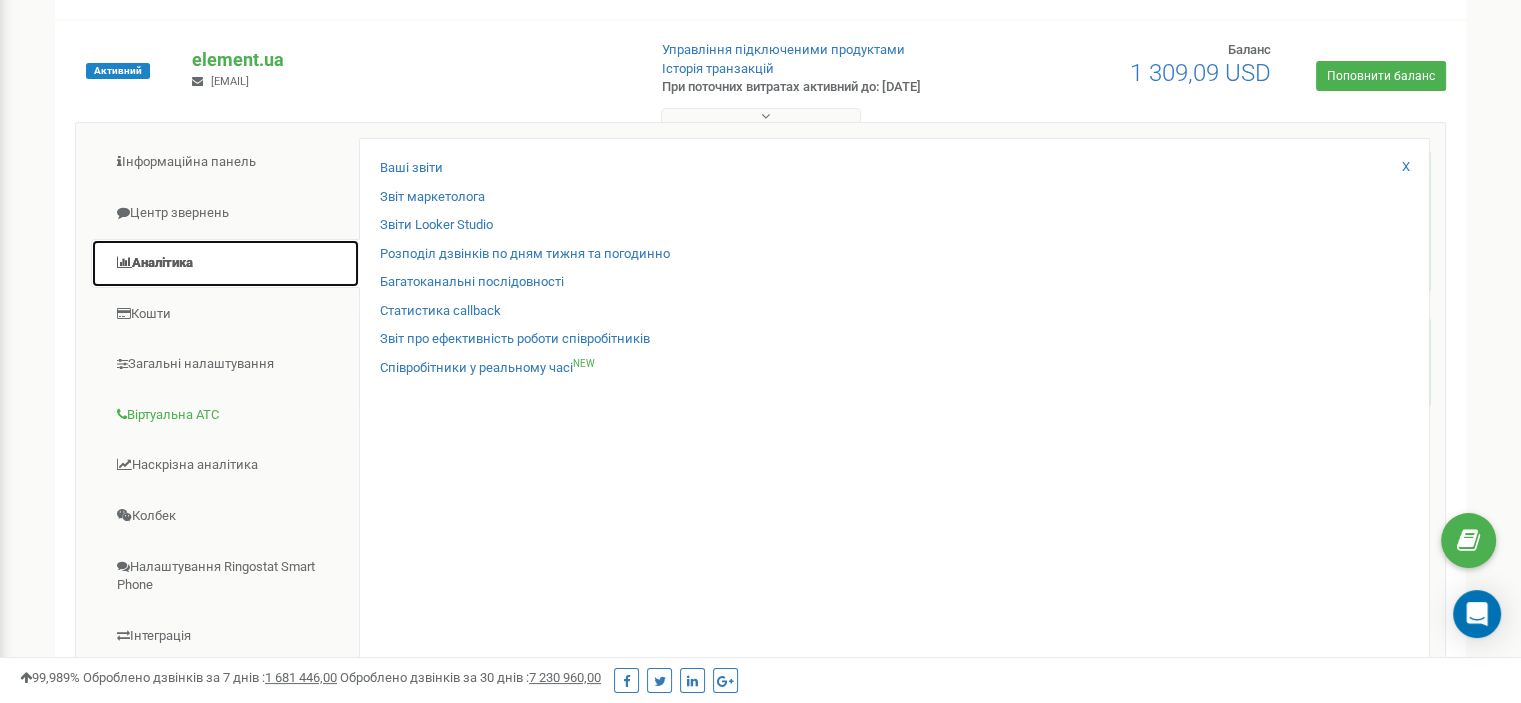 scroll, scrollTop: 496, scrollLeft: 0, axis: vertical 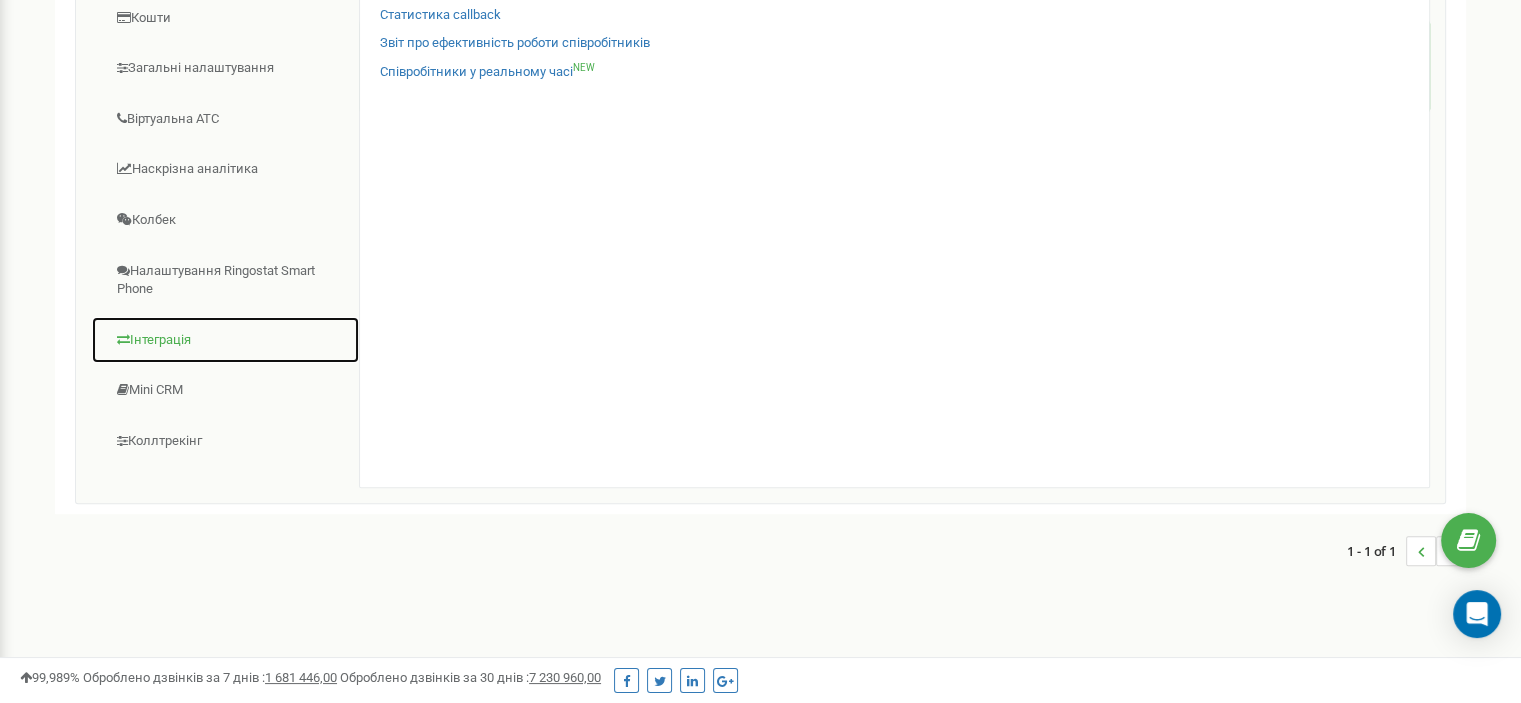 click on "Інтеграція" at bounding box center (225, 340) 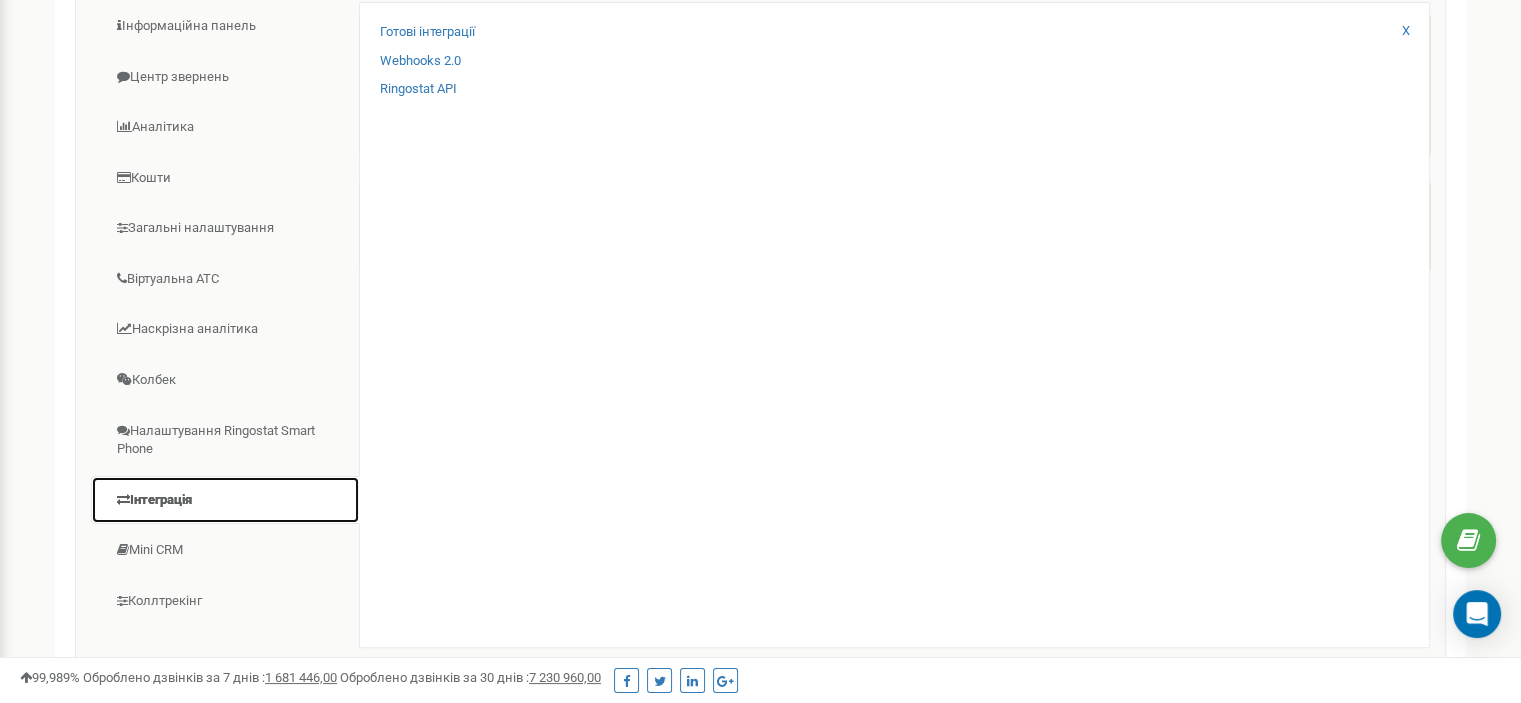 scroll, scrollTop: 196, scrollLeft: 0, axis: vertical 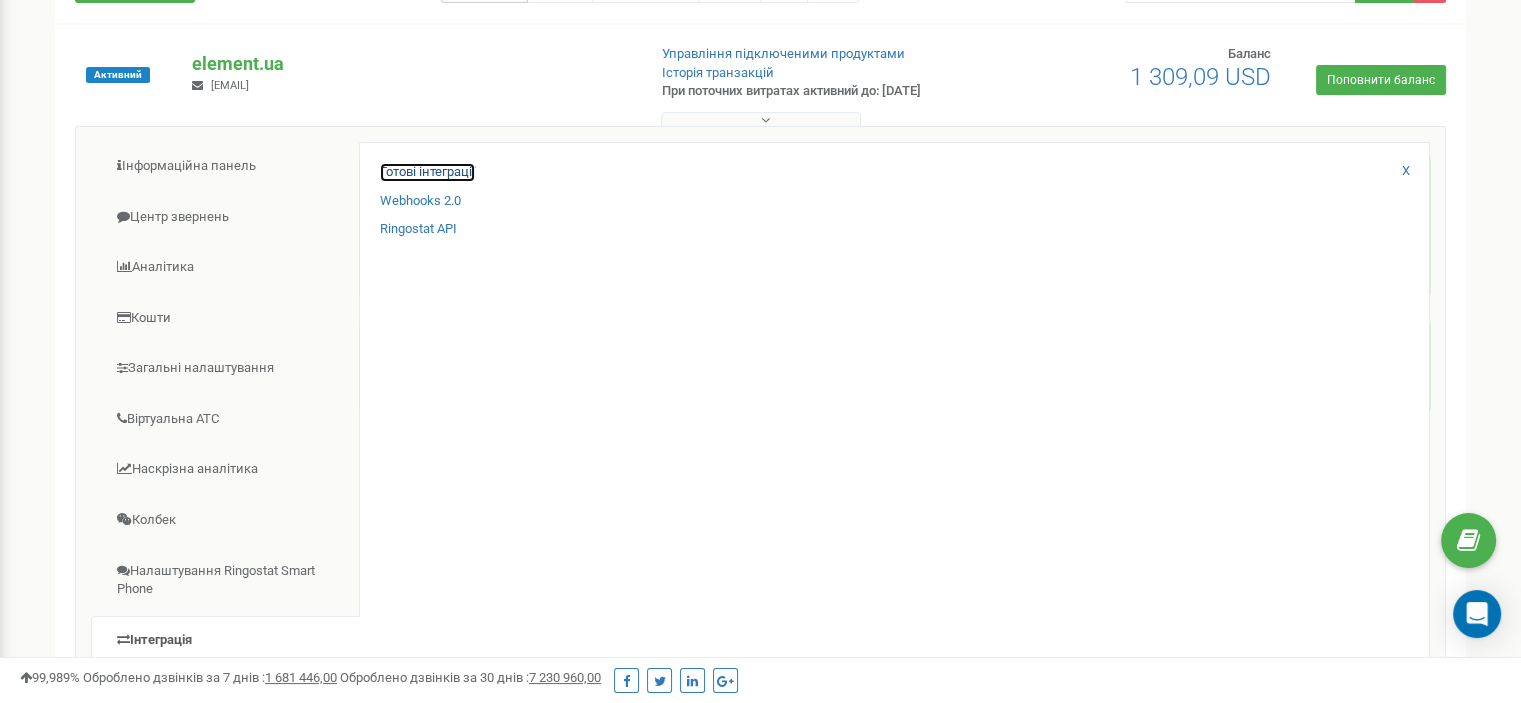 click on "Готові інтеграції" at bounding box center (427, 172) 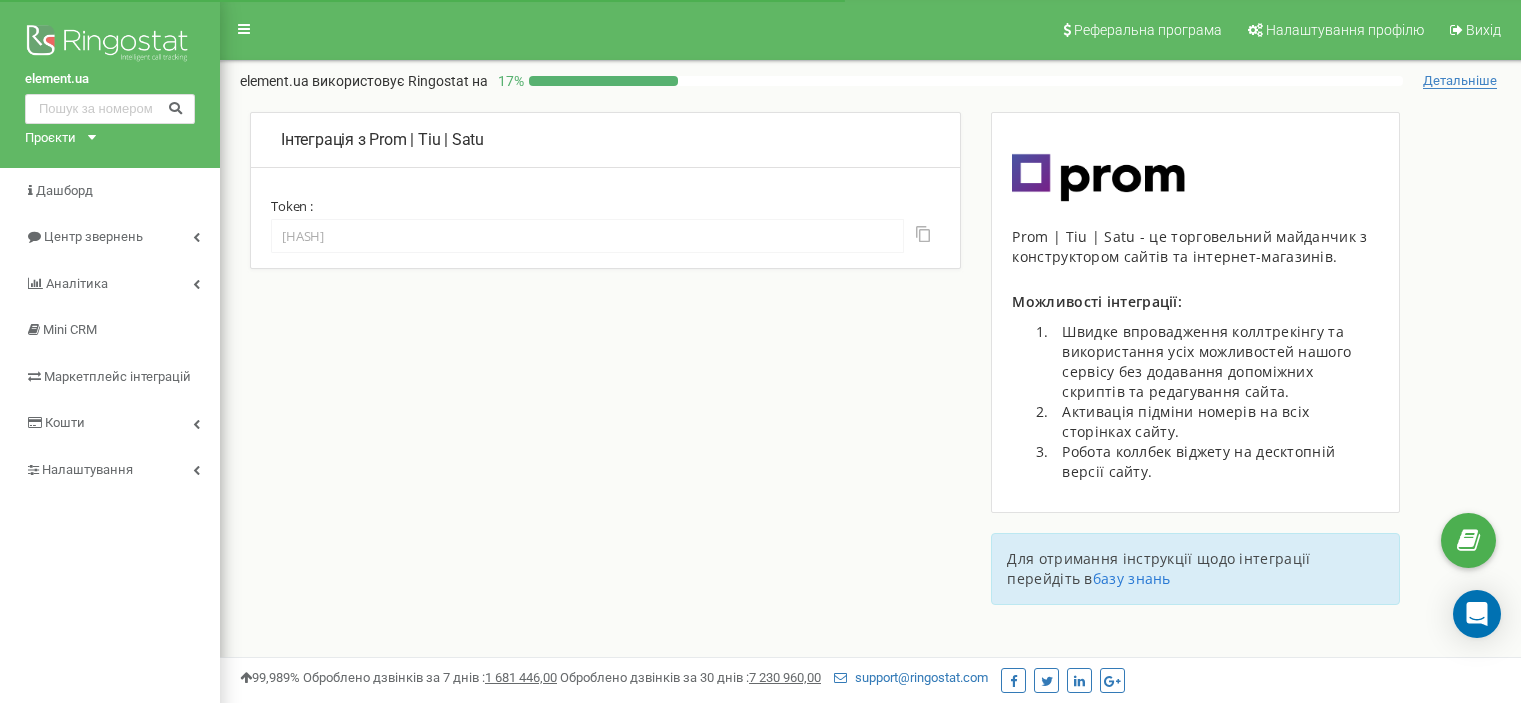 scroll, scrollTop: 0, scrollLeft: 0, axis: both 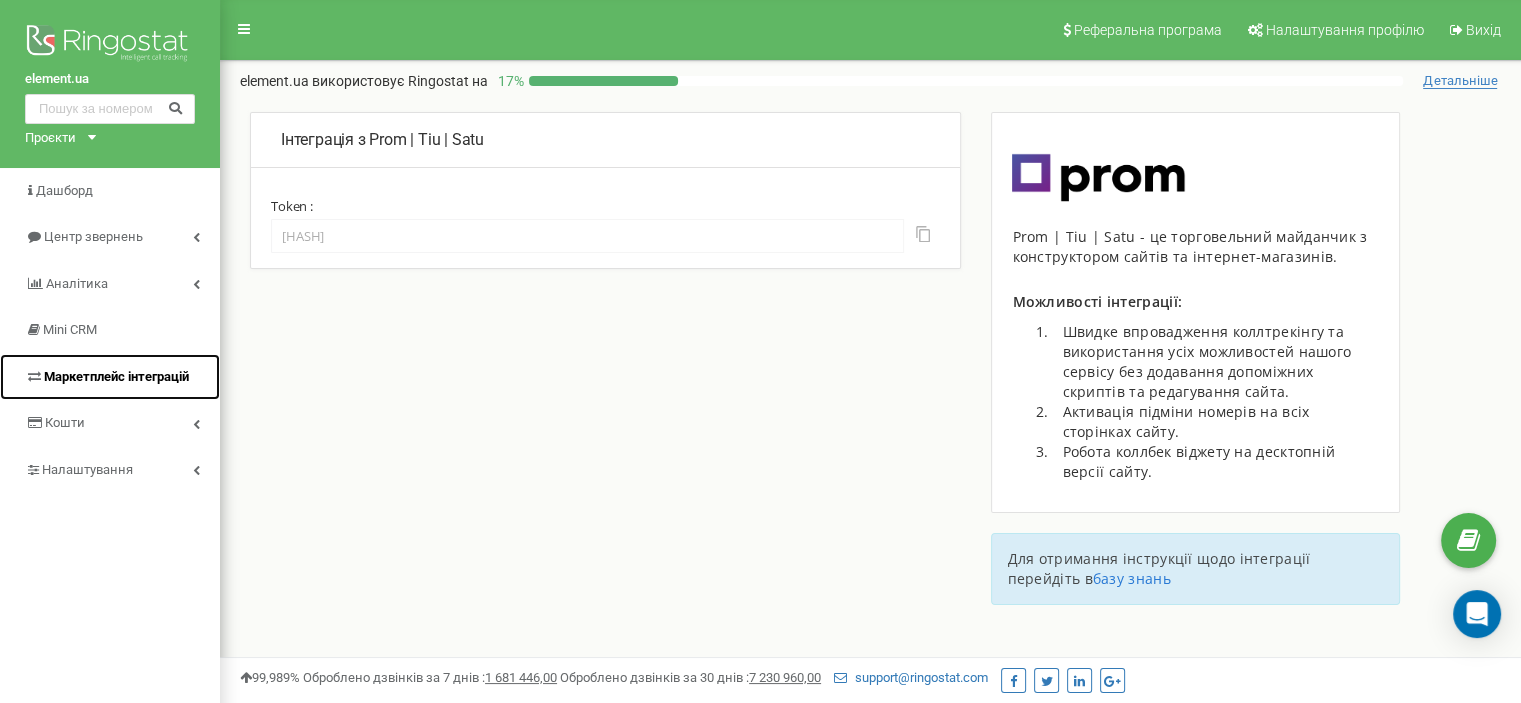click on "Маркетплейс інтеграцій" at bounding box center [110, 377] 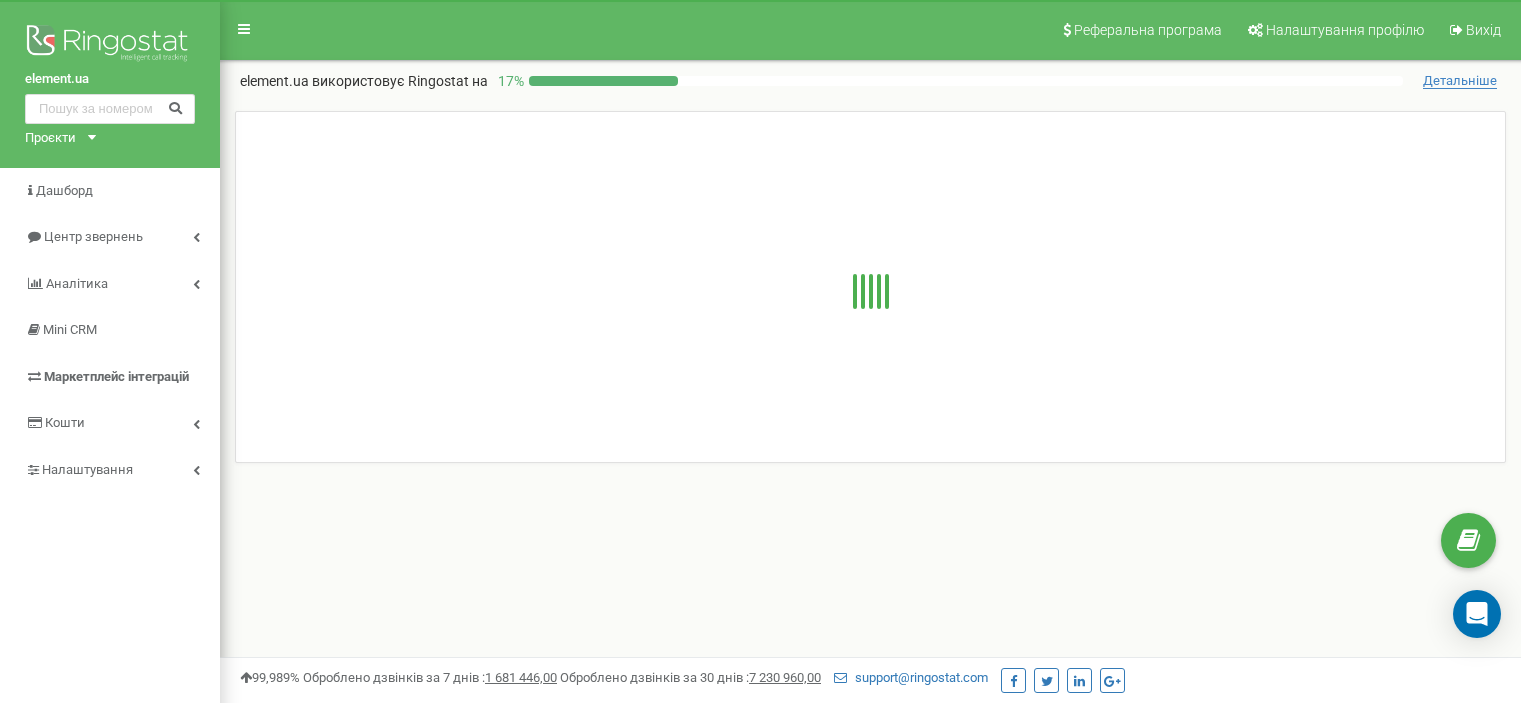 scroll, scrollTop: 0, scrollLeft: 0, axis: both 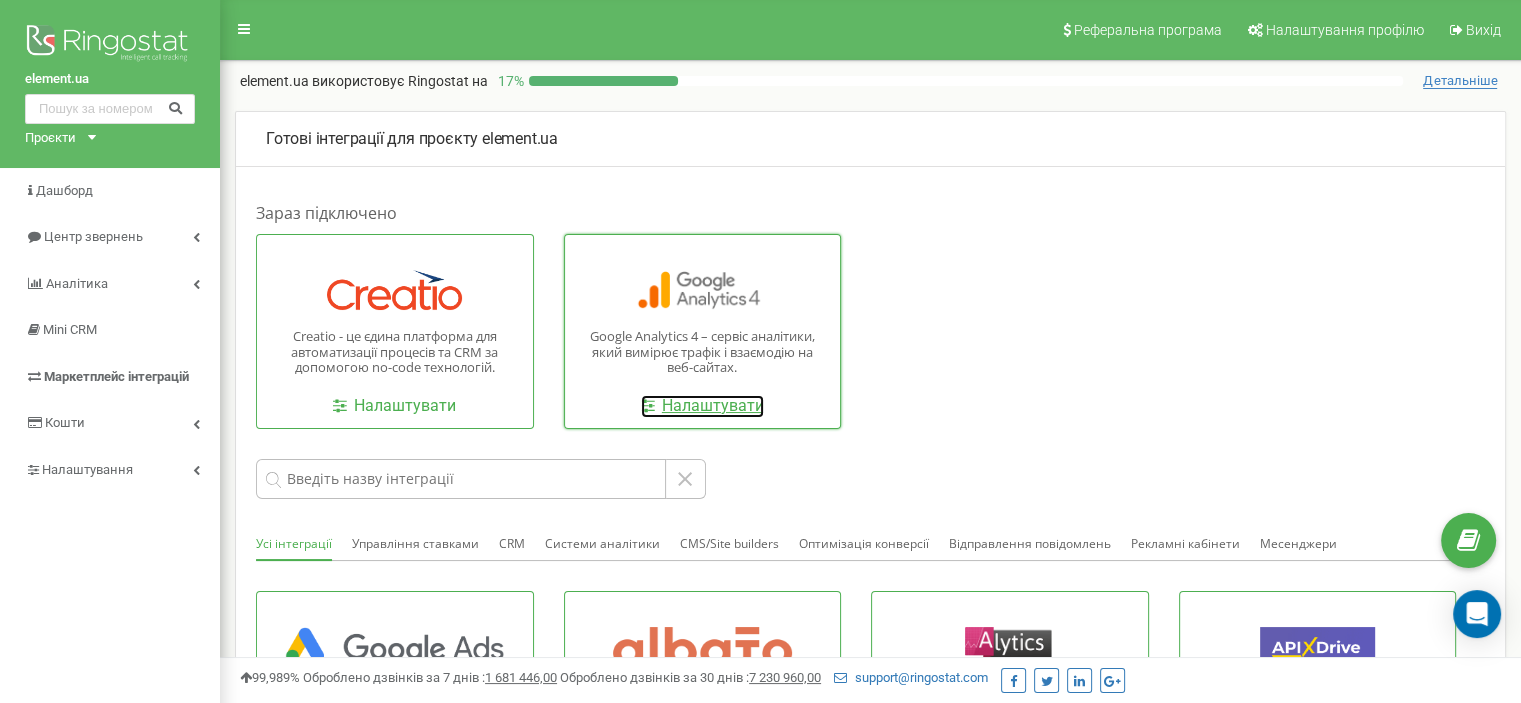 click on "Налаштувати" at bounding box center [702, 406] 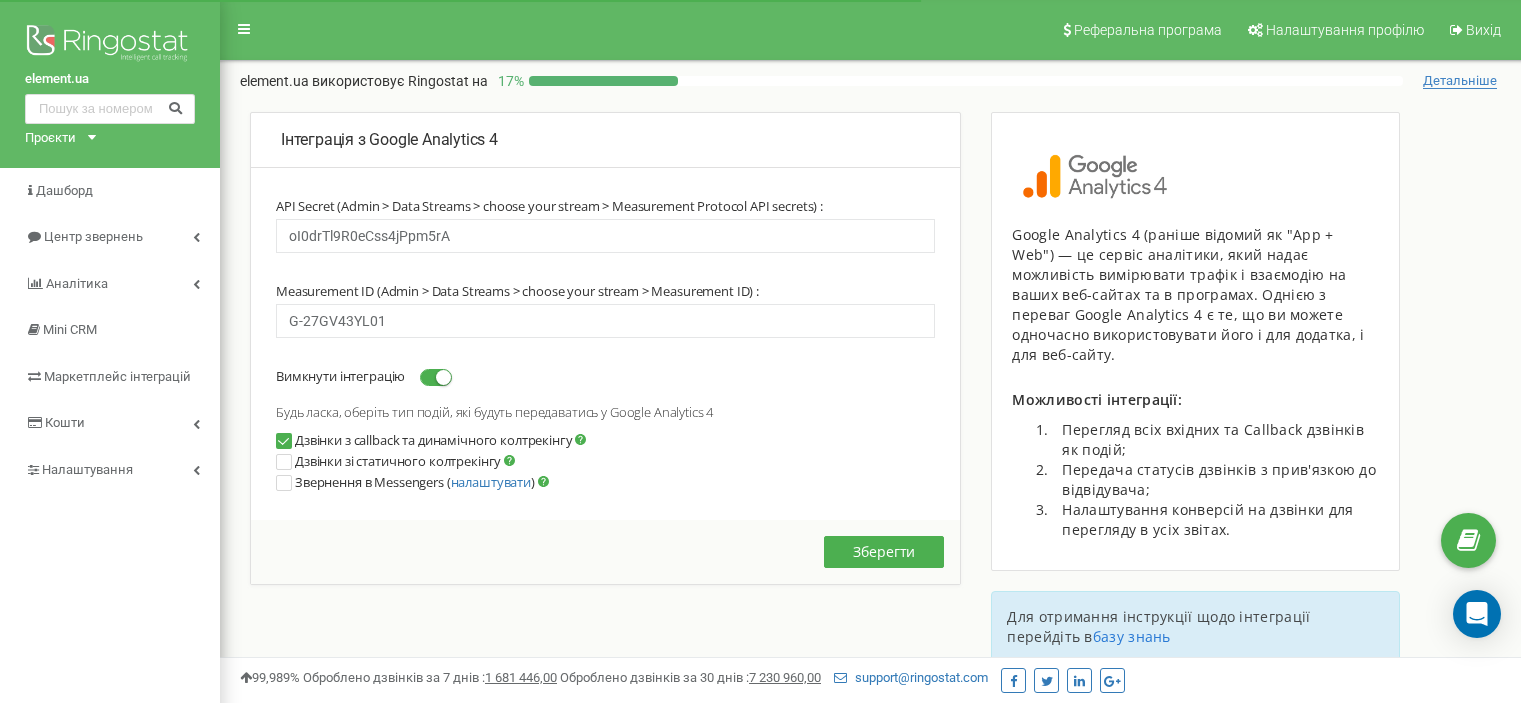 scroll, scrollTop: 0, scrollLeft: 0, axis: both 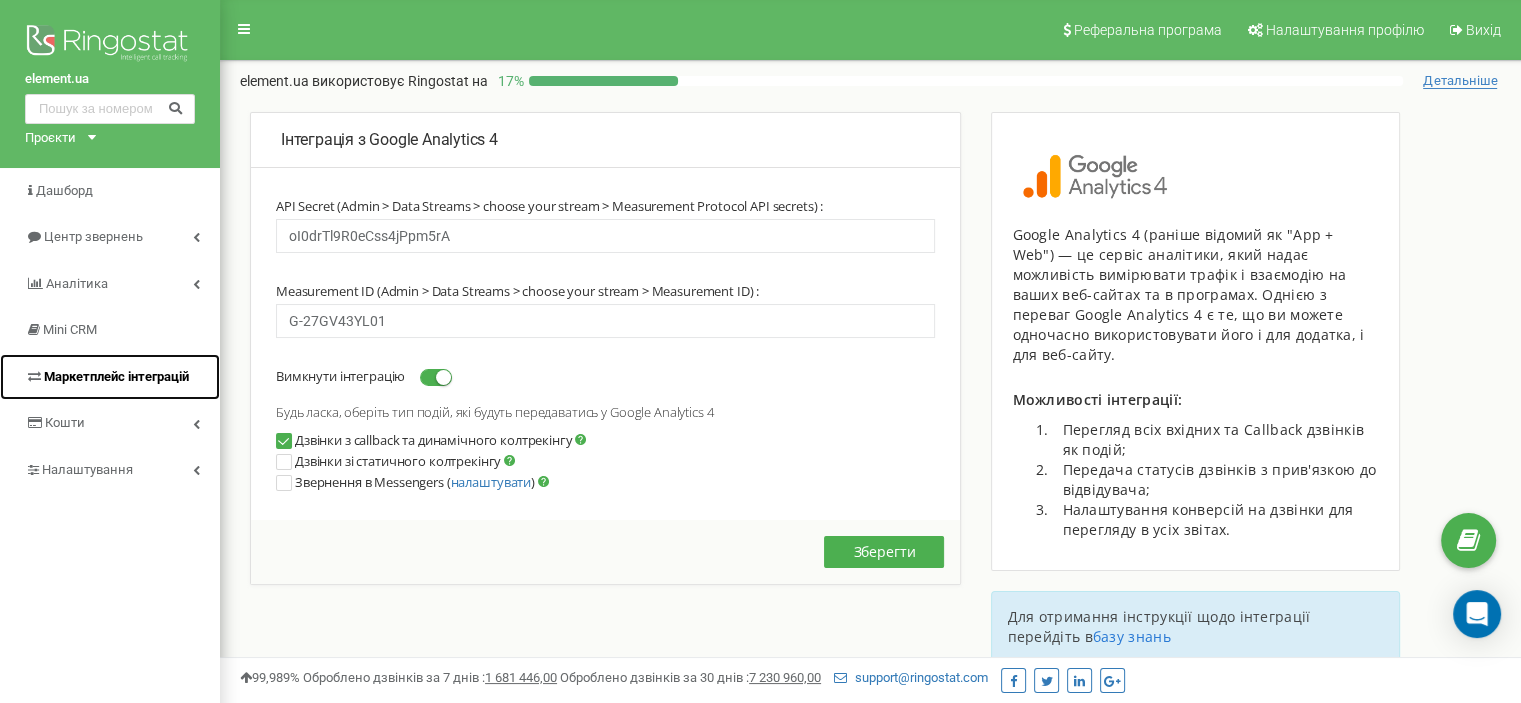 click on "Маркетплейс інтеграцій" at bounding box center (116, 376) 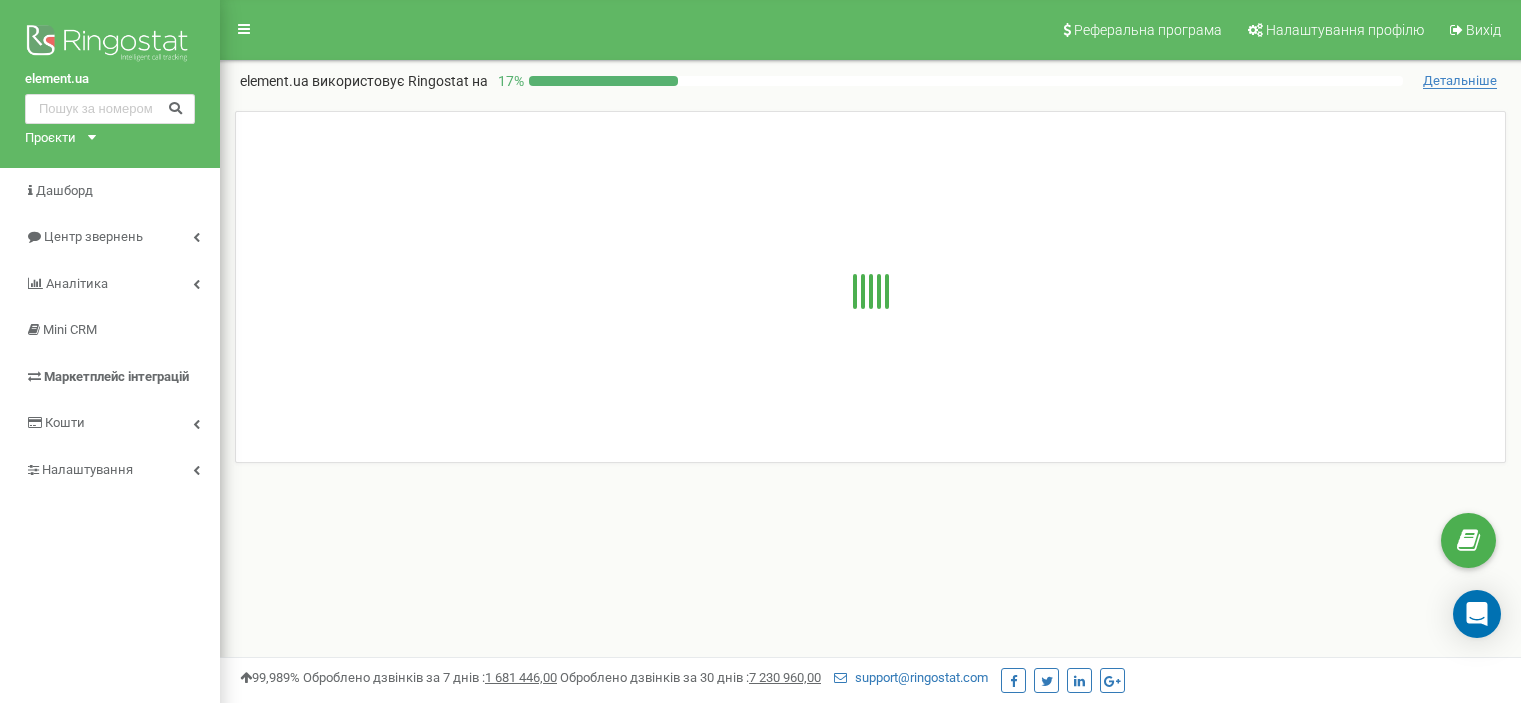 scroll, scrollTop: 0, scrollLeft: 0, axis: both 